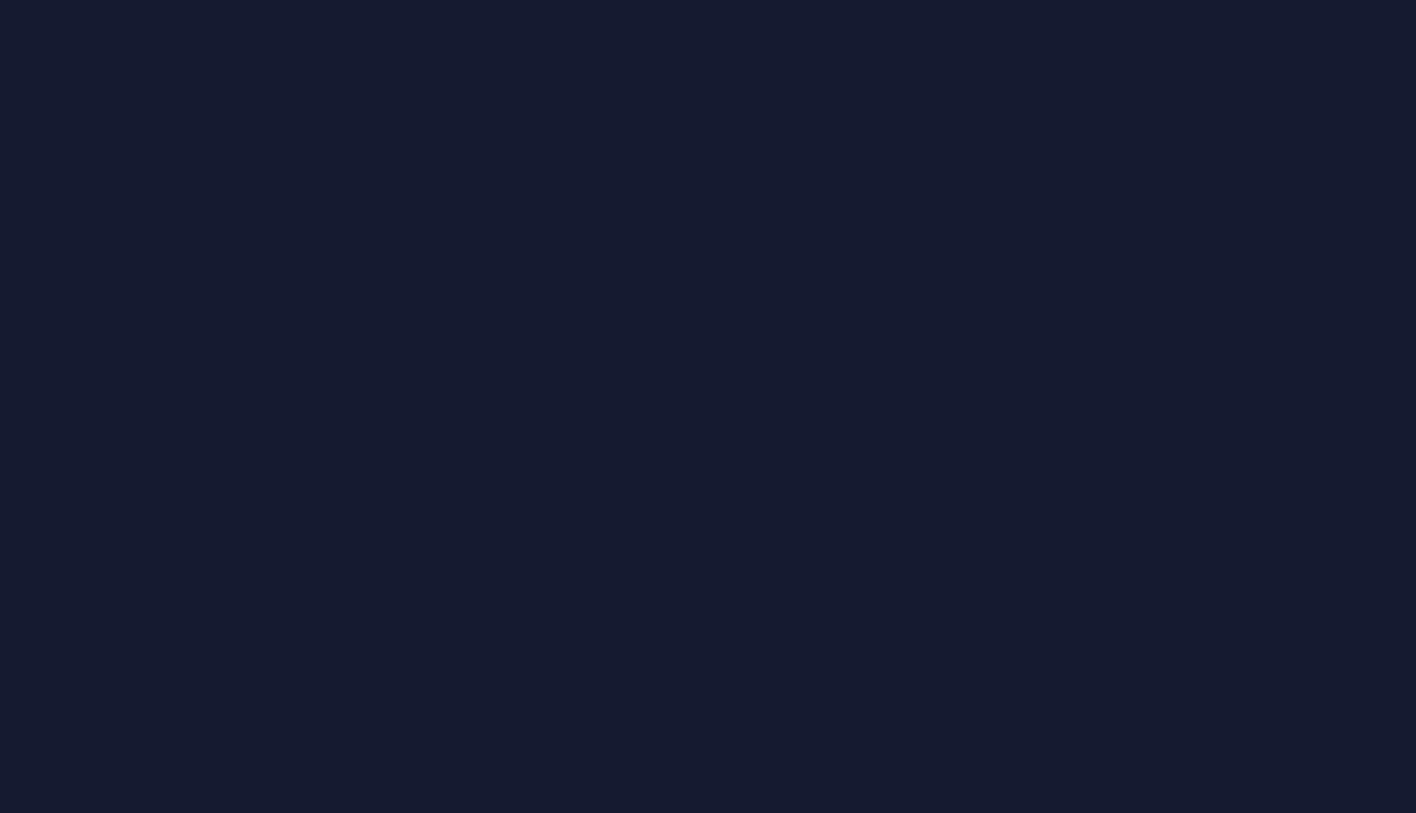scroll, scrollTop: 0, scrollLeft: 0, axis: both 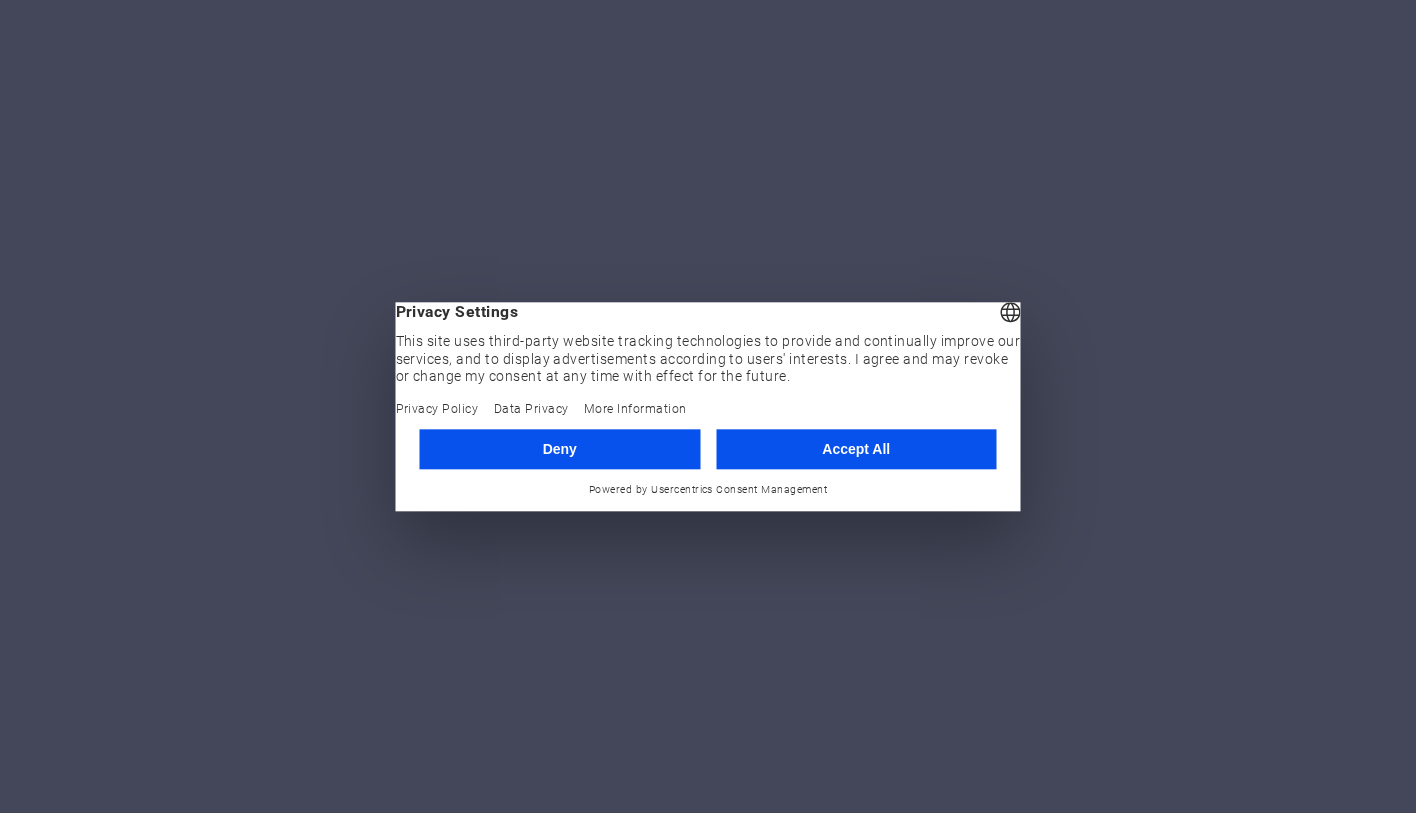 click on "Accept All" at bounding box center (856, 449) 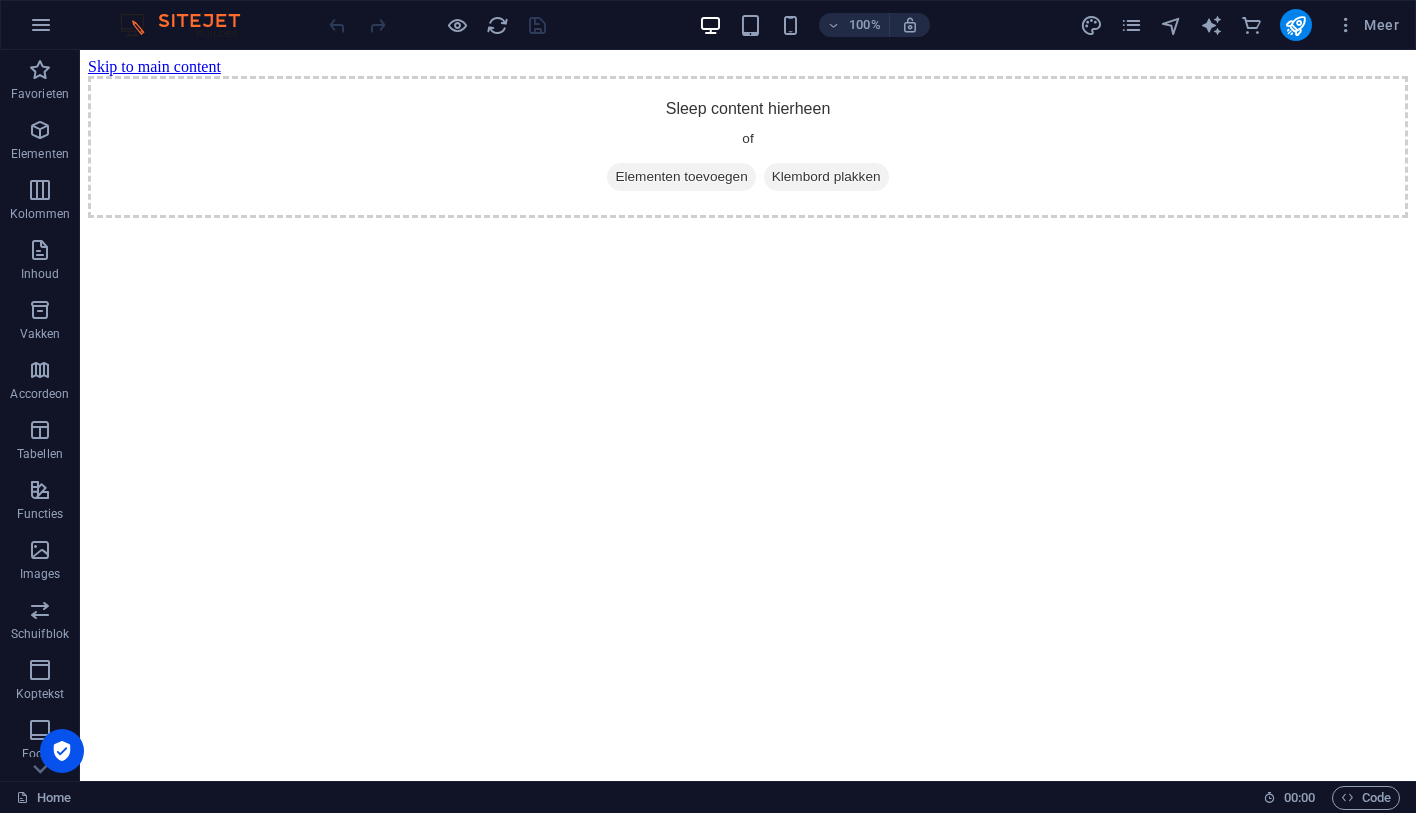 scroll, scrollTop: 0, scrollLeft: 0, axis: both 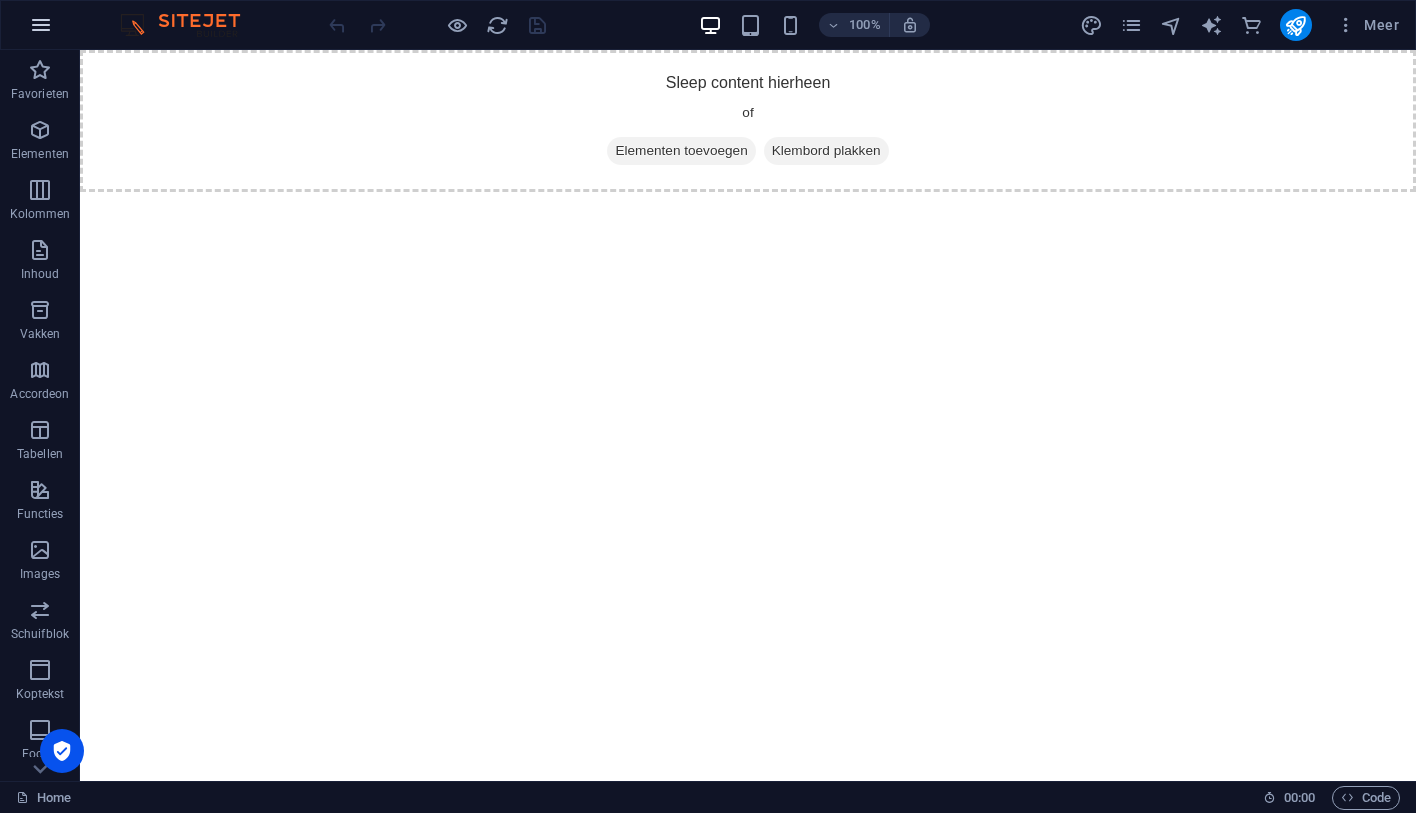 click at bounding box center (41, 25) 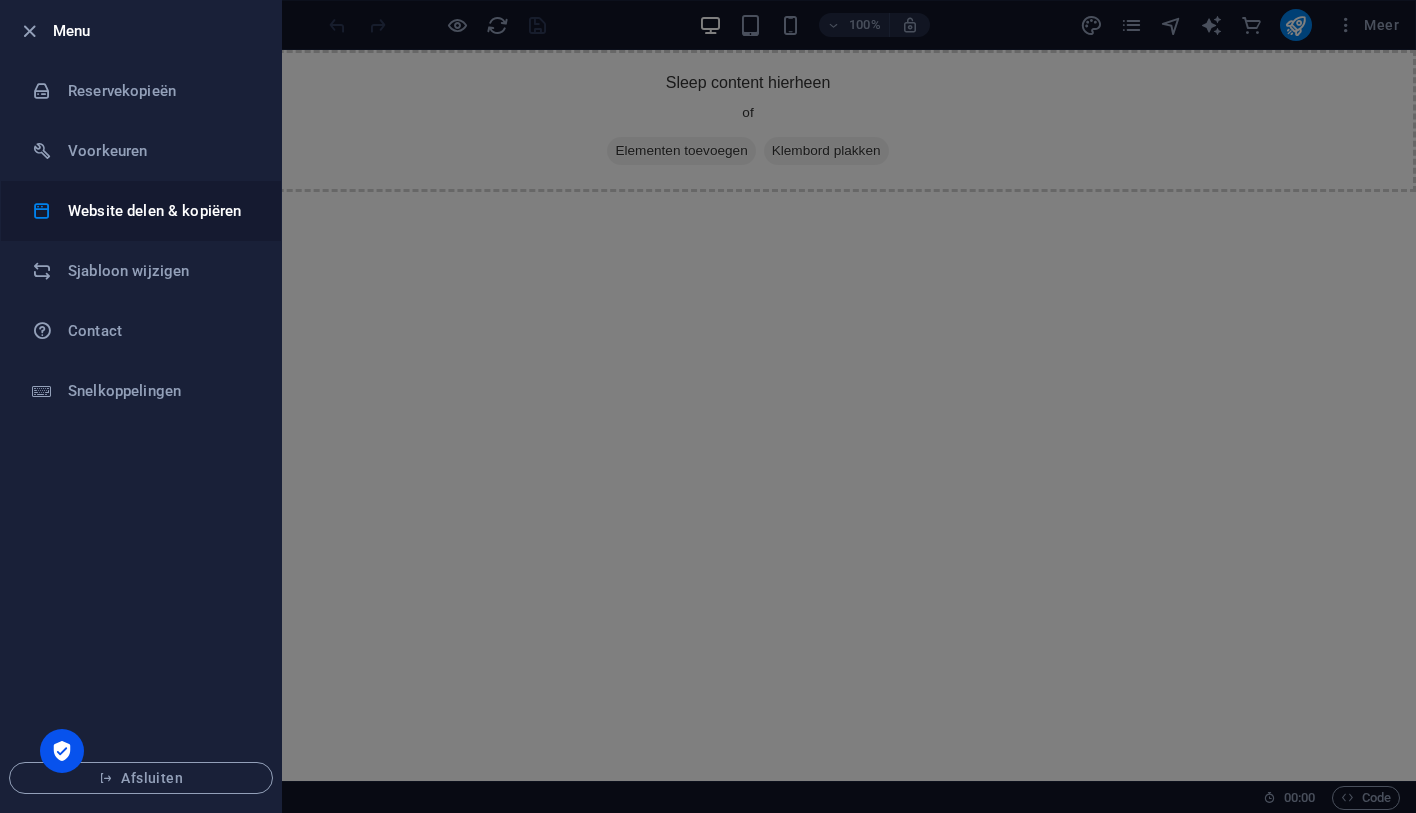 click on "Website delen & kopiëren" at bounding box center [160, 211] 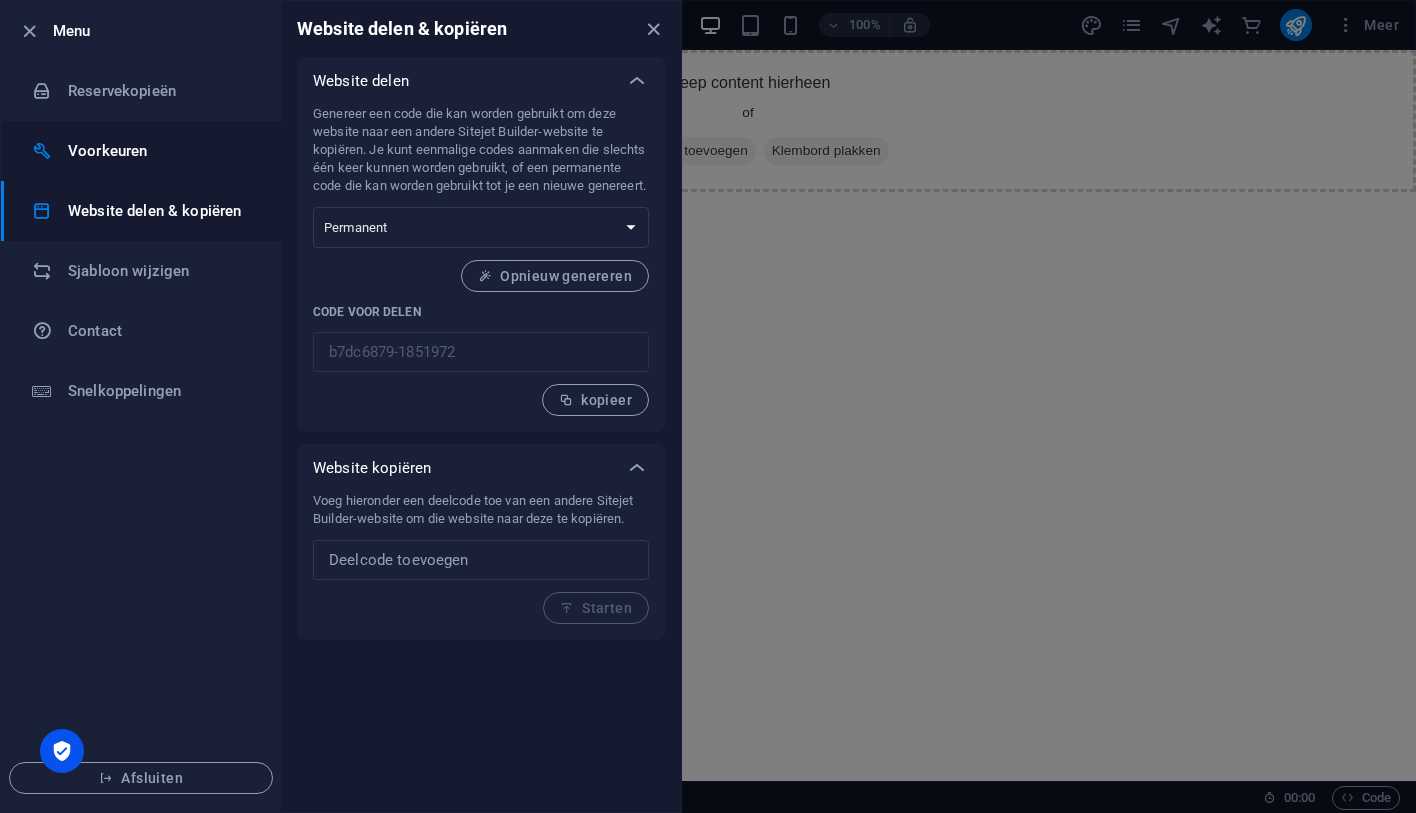 click on "Voorkeuren" at bounding box center (160, 151) 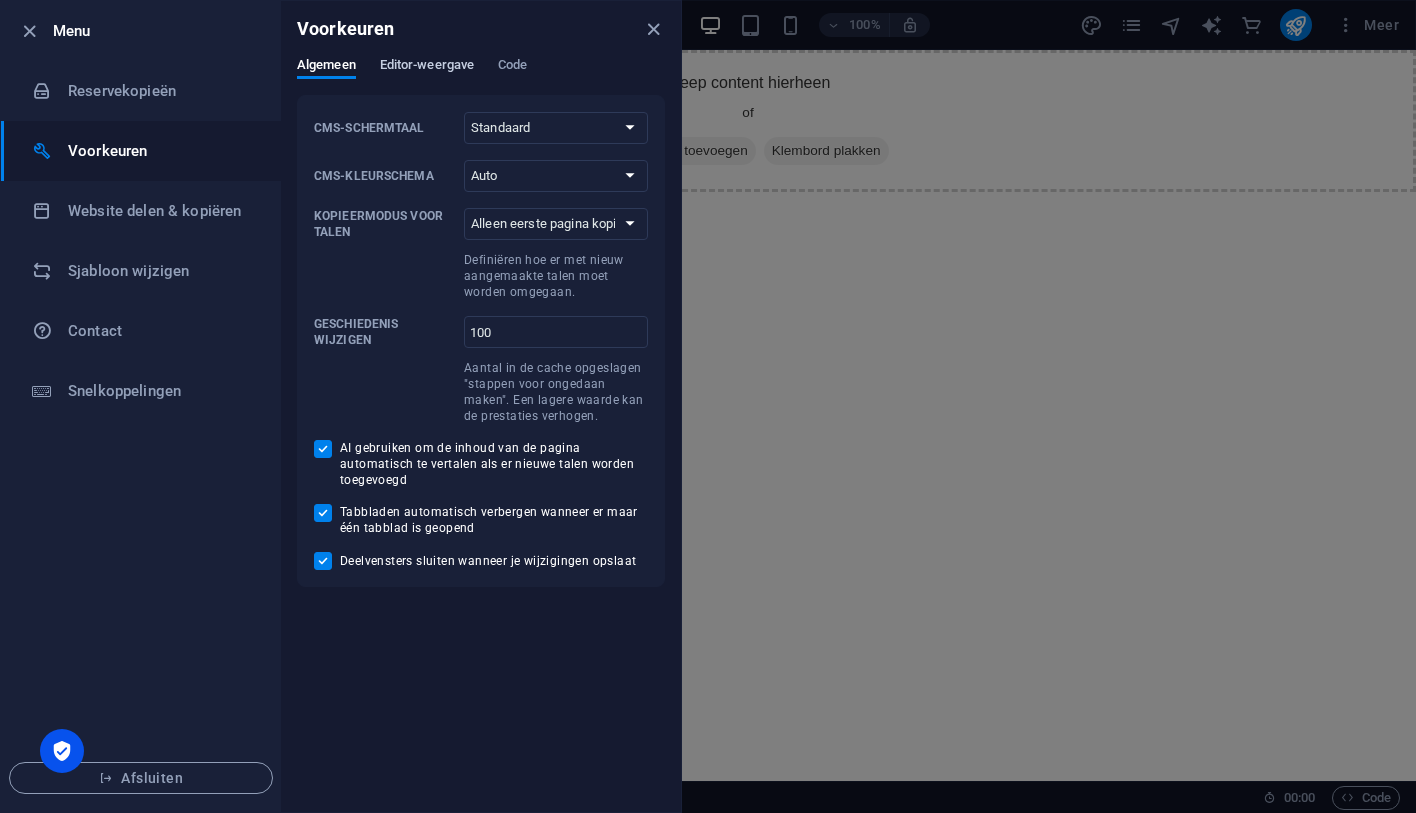 click on "Editor-weergave" at bounding box center (427, 67) 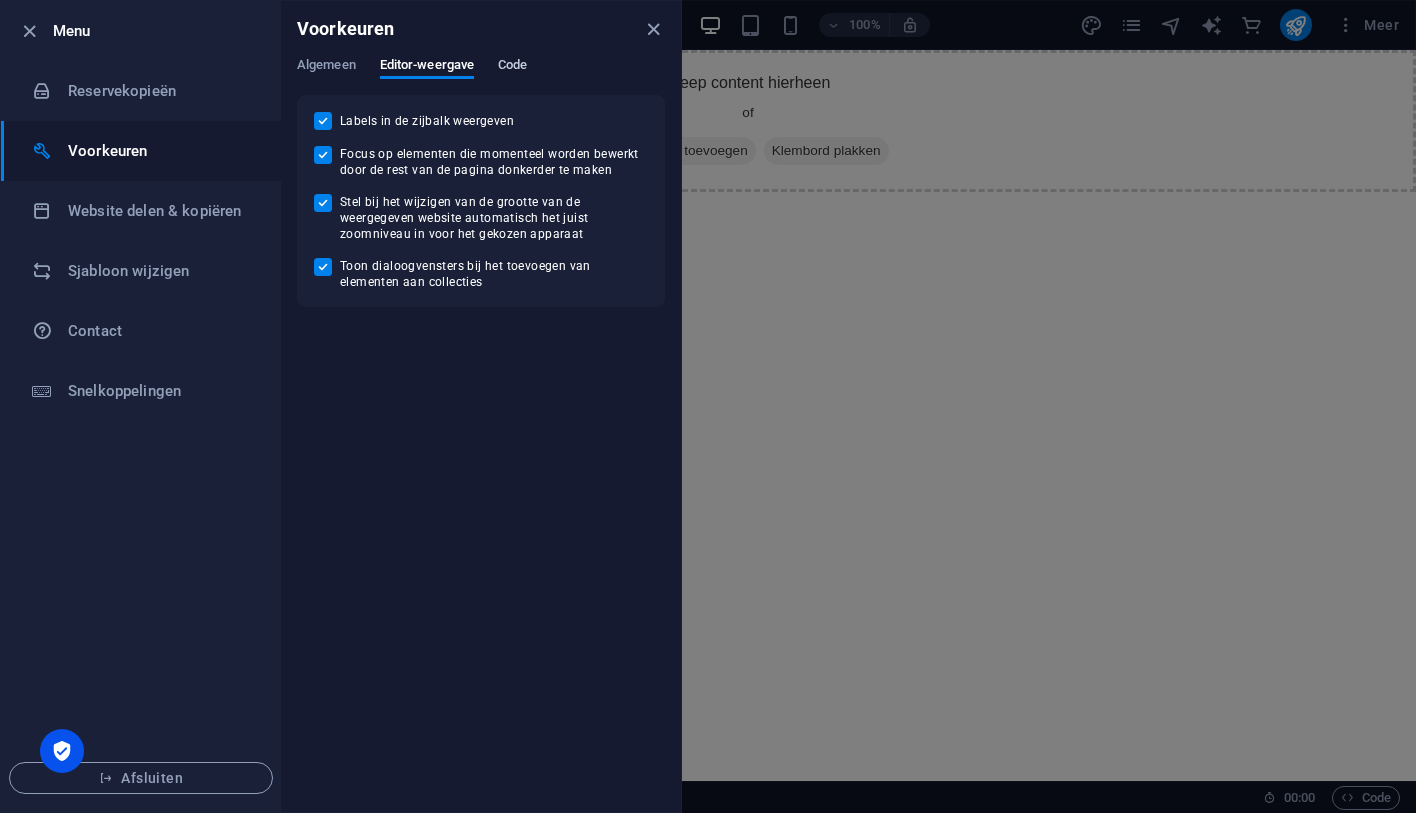 click on "Code" at bounding box center [512, 67] 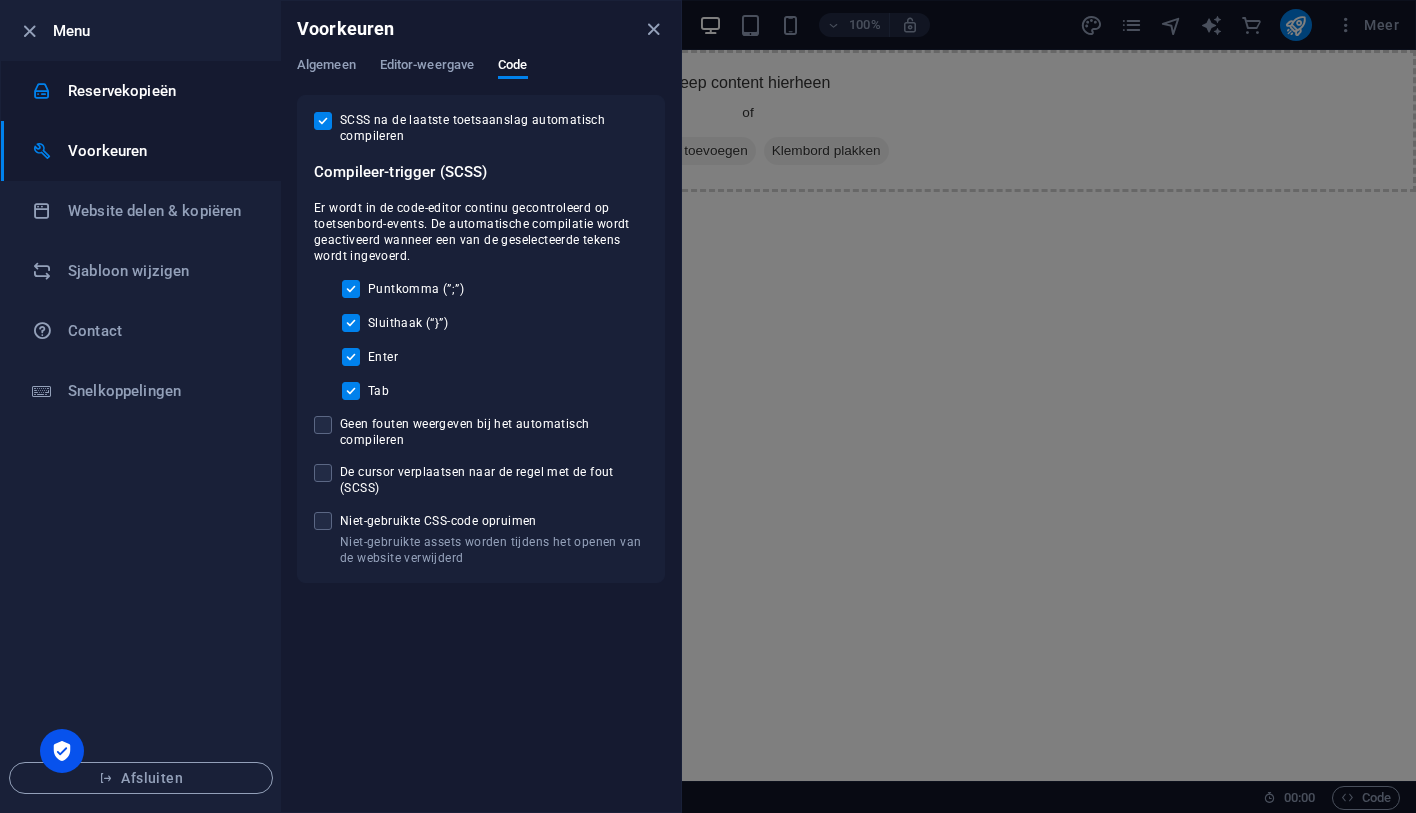 click on "Reservekopieën" at bounding box center (160, 91) 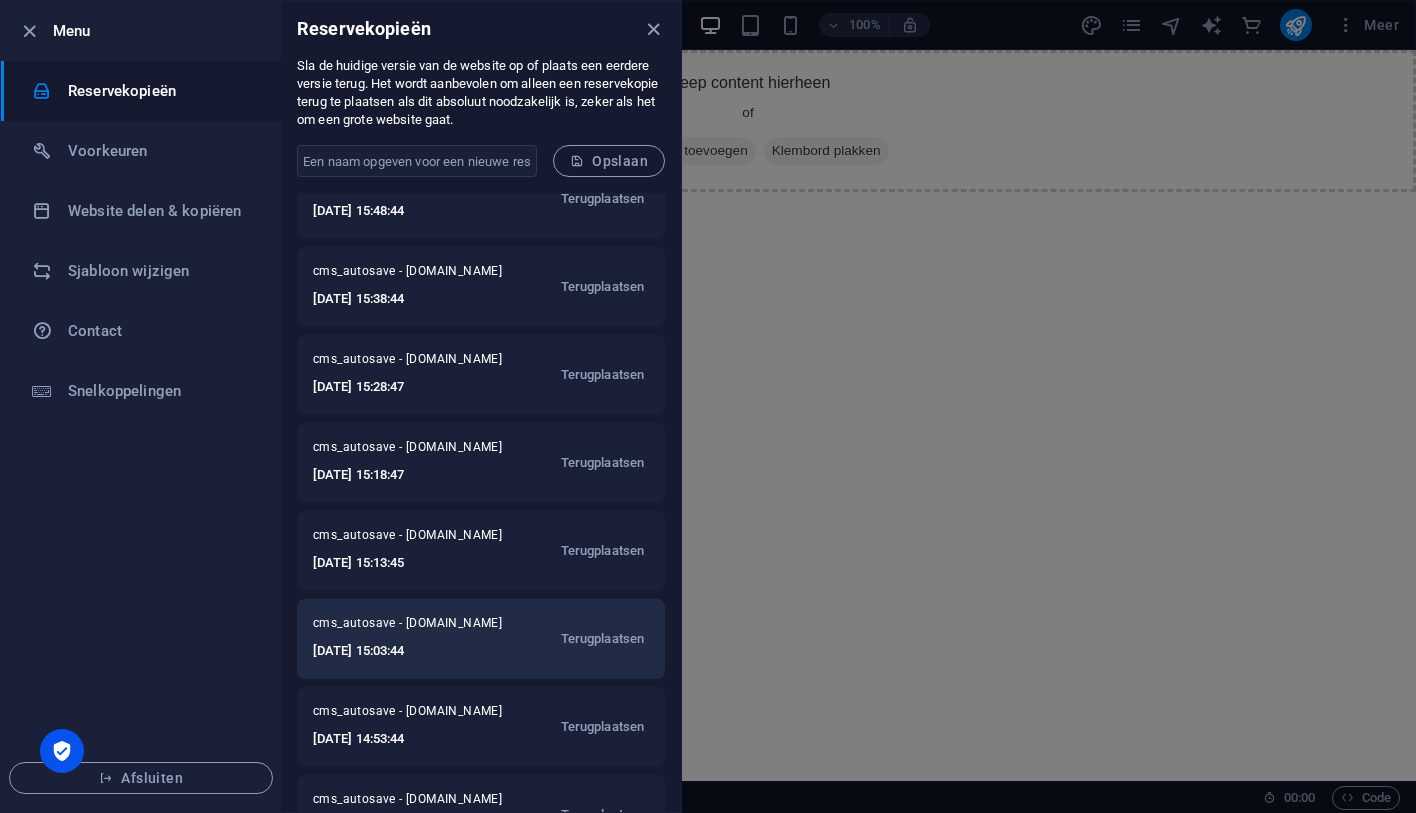 scroll, scrollTop: 973, scrollLeft: 0, axis: vertical 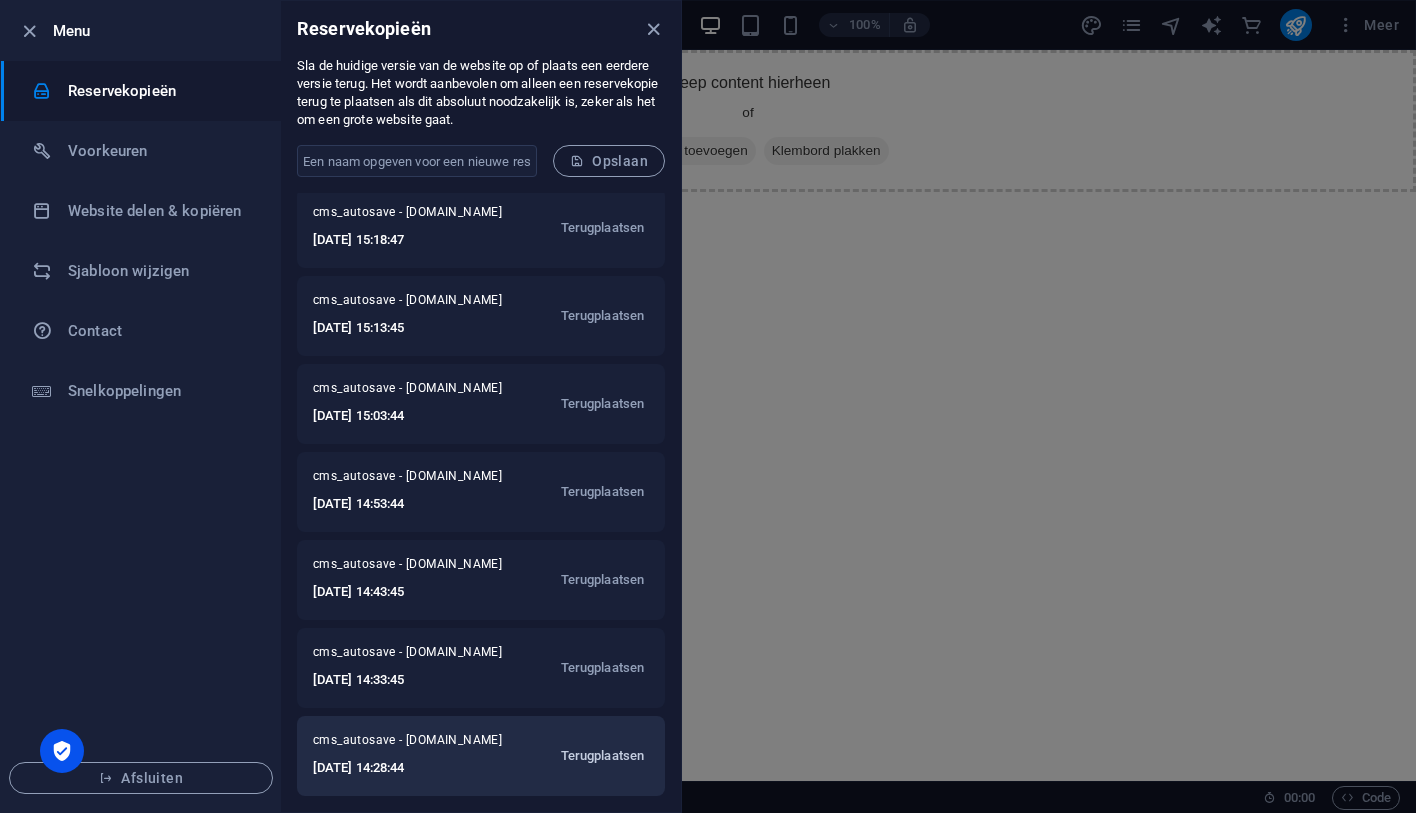click on "Terugplaatsen" at bounding box center (602, 756) 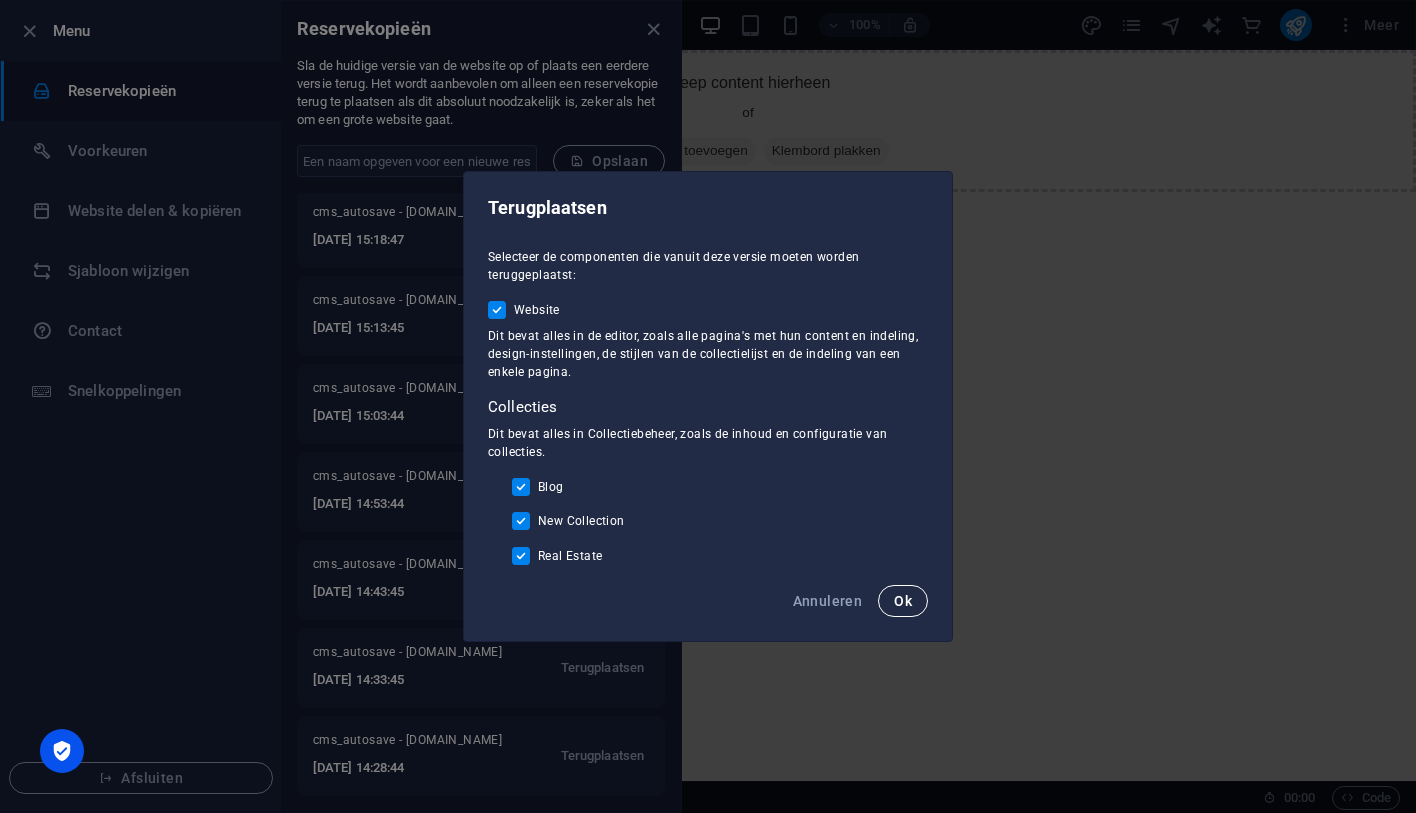 click on "Ok" at bounding box center [903, 601] 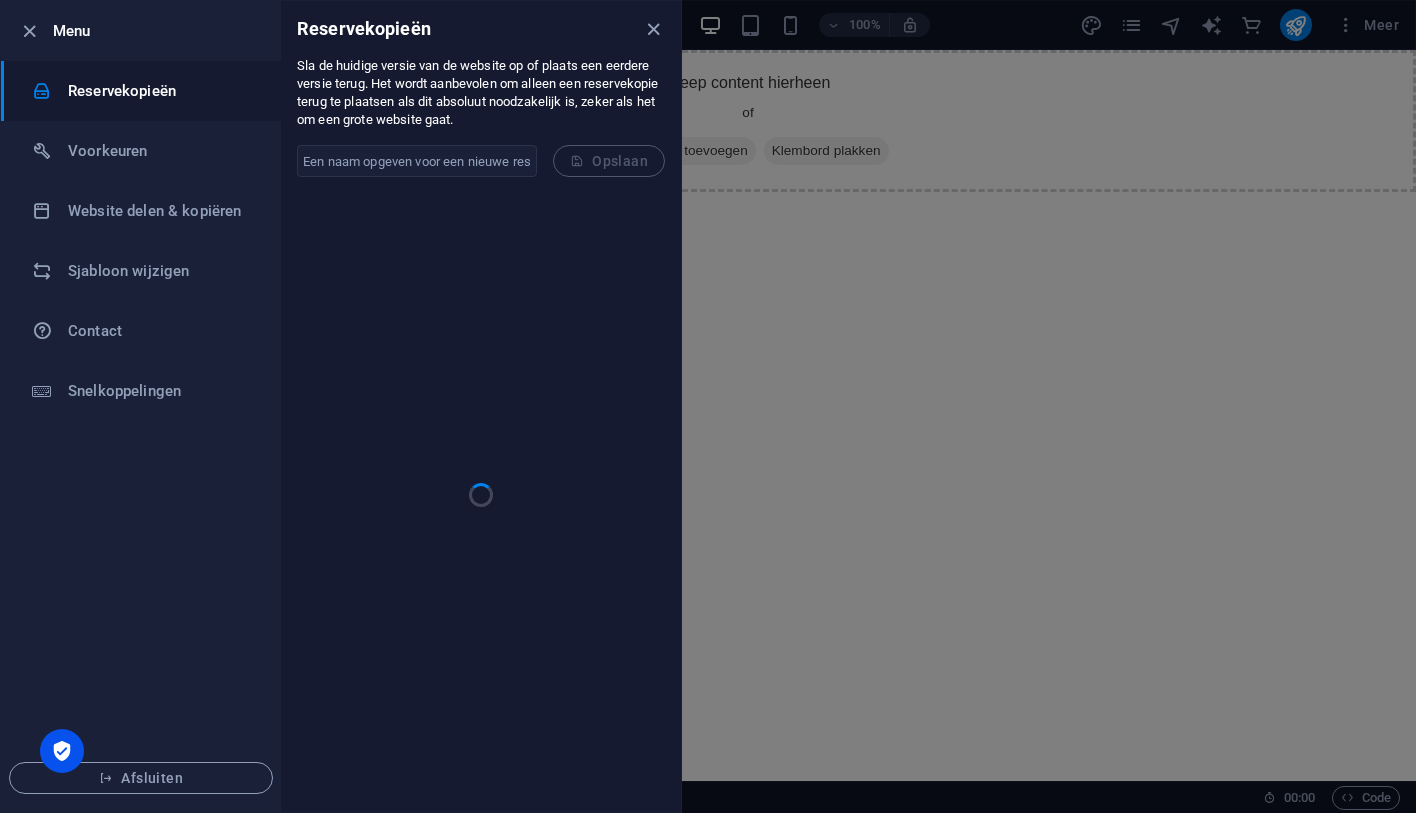 scroll, scrollTop: 0, scrollLeft: 0, axis: both 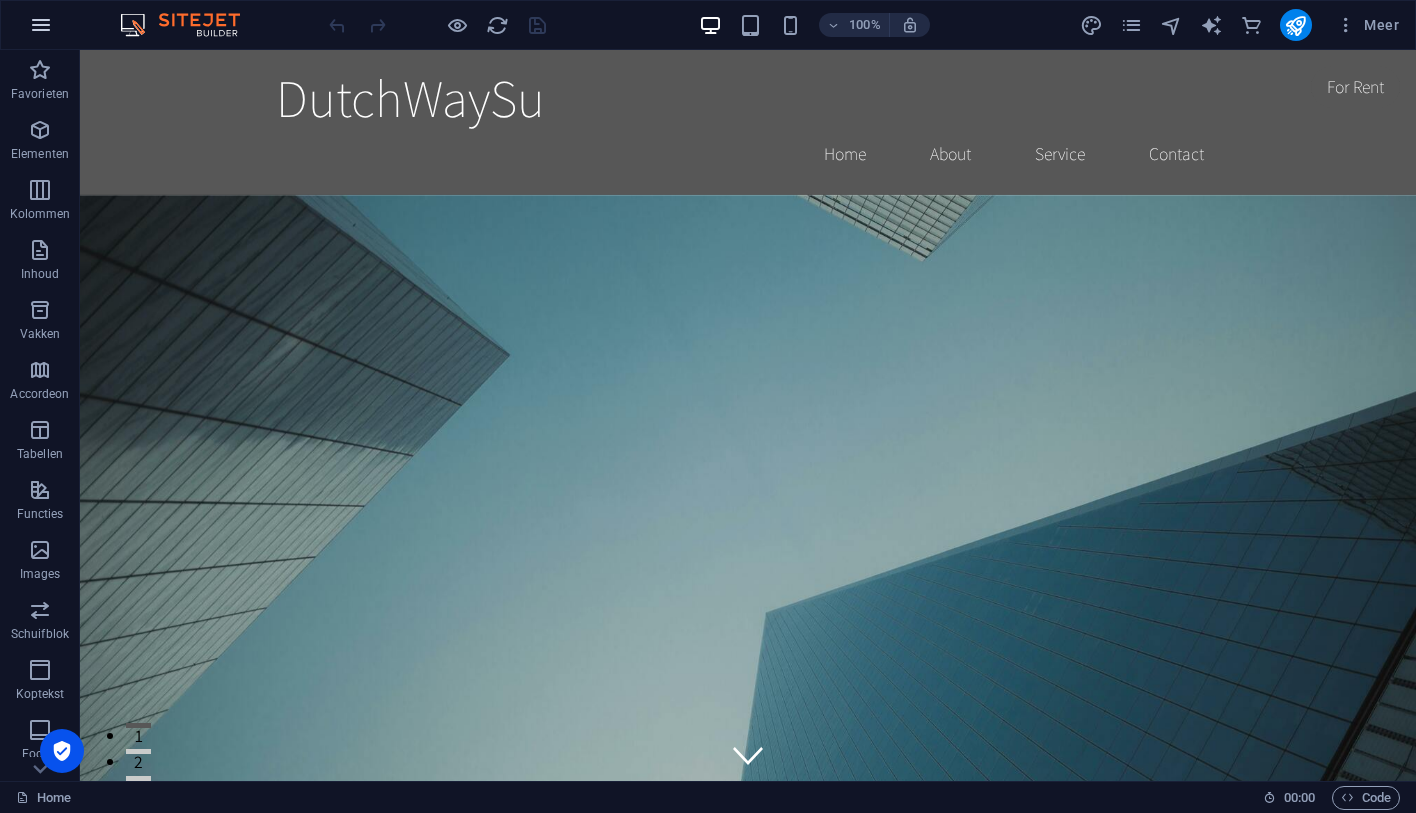 click at bounding box center [41, 25] 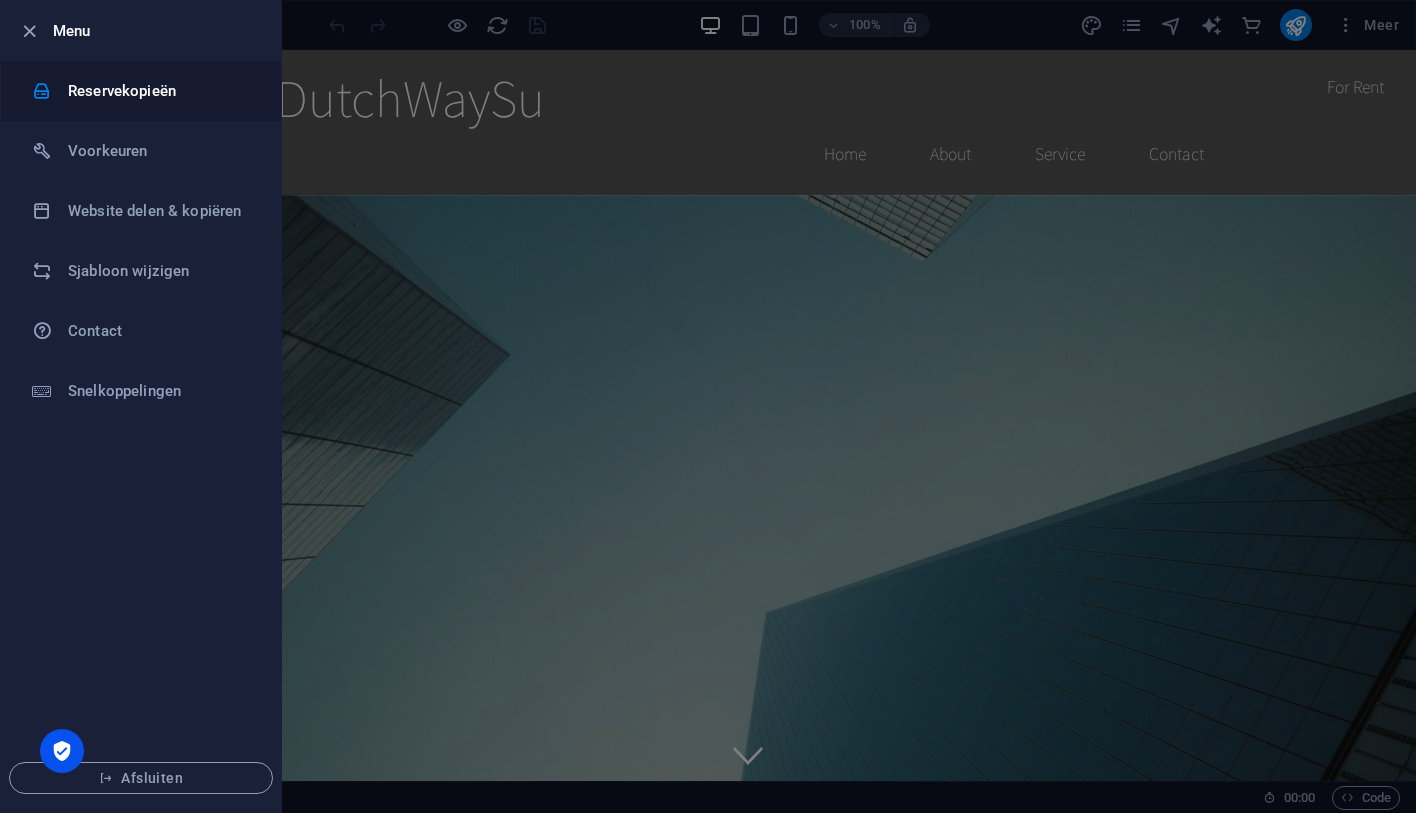 click on "Reservekopieën" at bounding box center [160, 91] 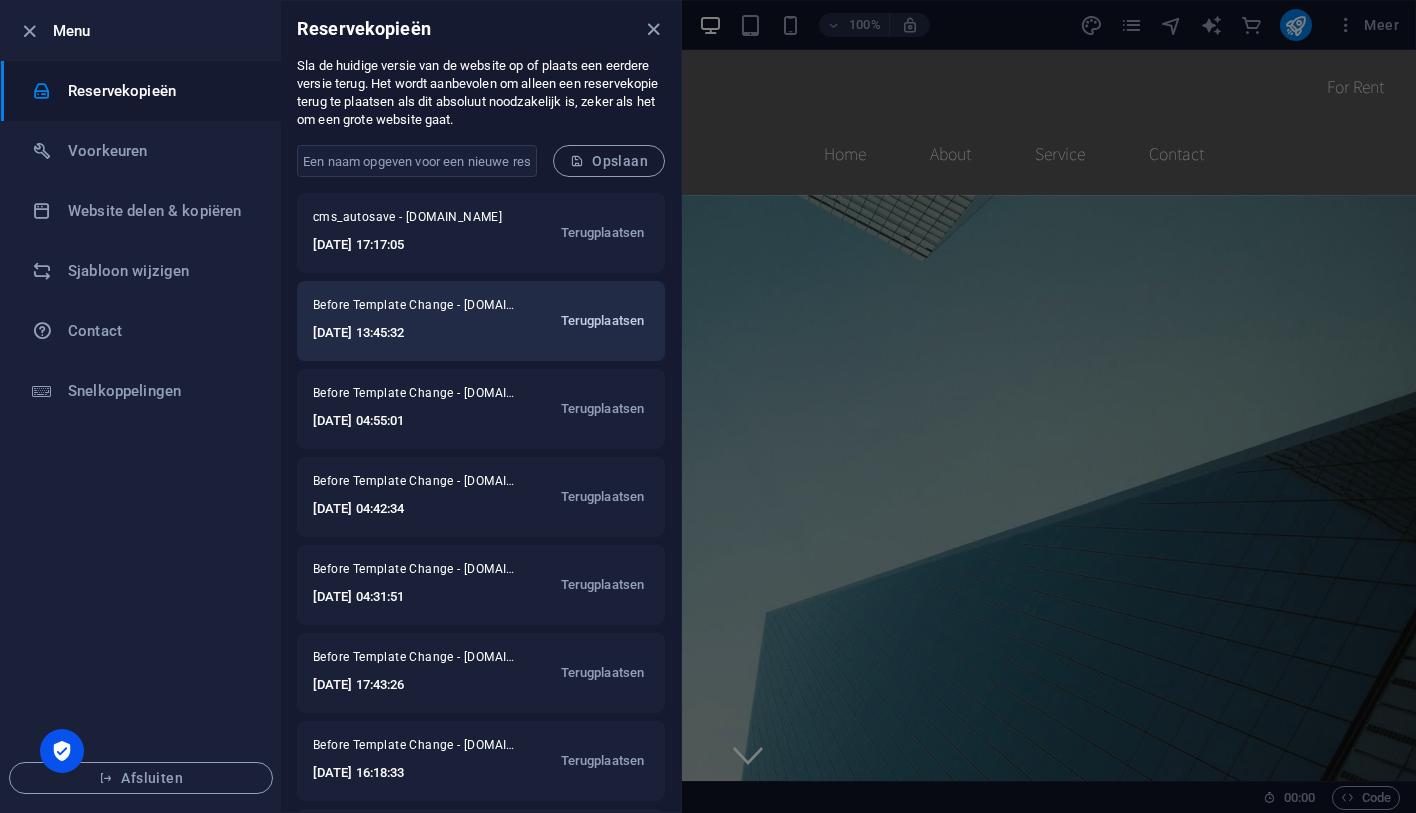click on "Terugplaatsen" at bounding box center [602, 321] 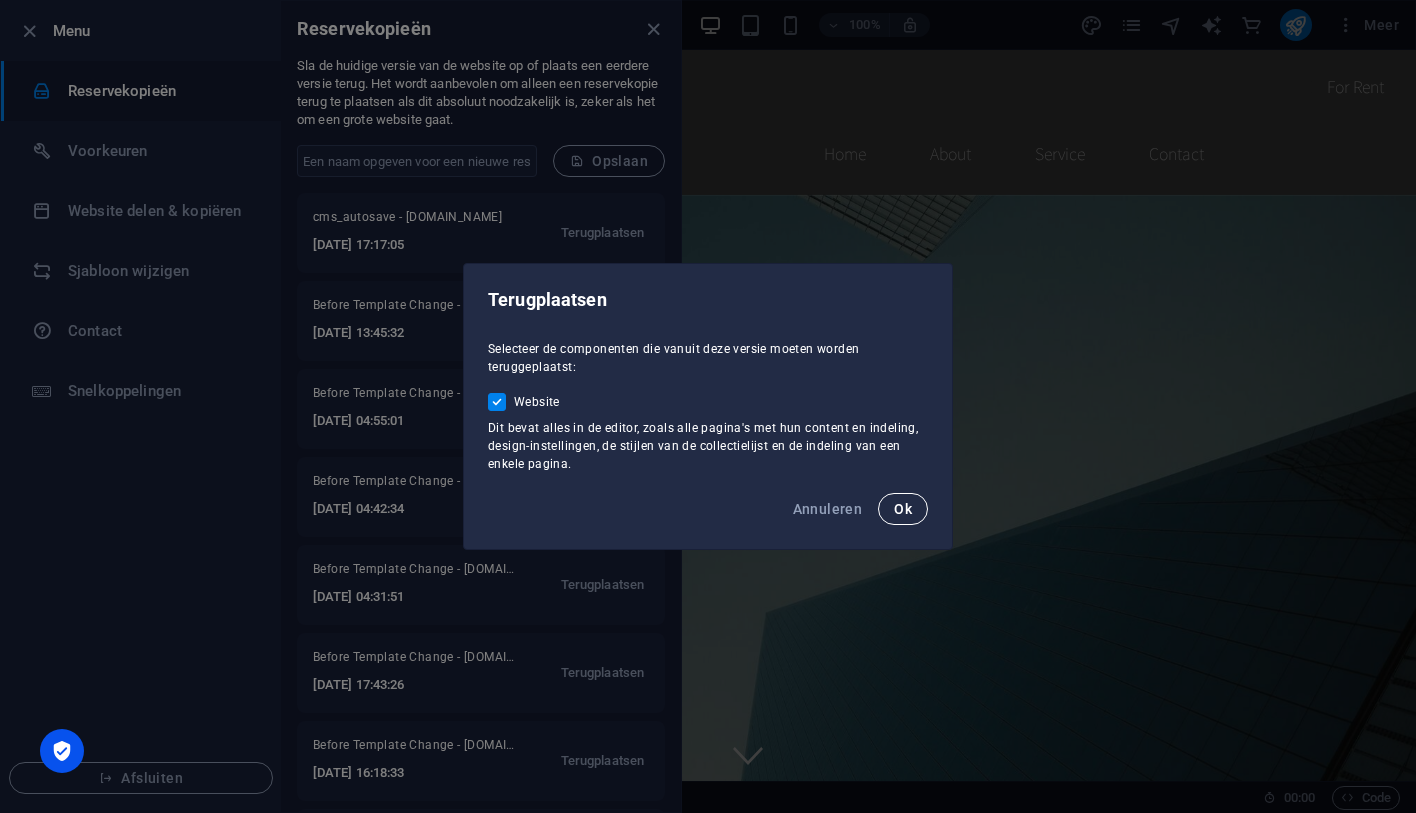 click on "Ok" at bounding box center (903, 509) 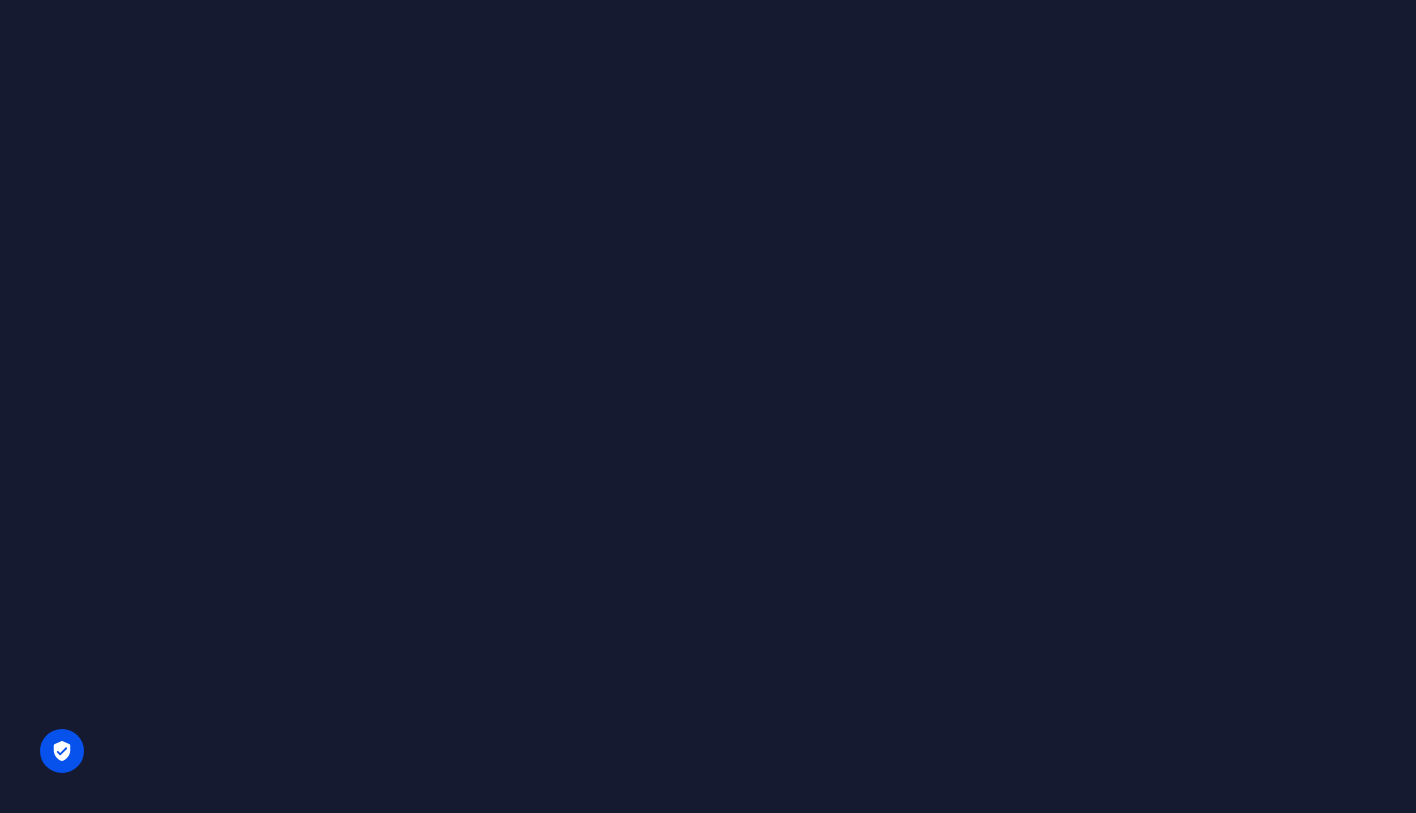 scroll, scrollTop: 0, scrollLeft: 0, axis: both 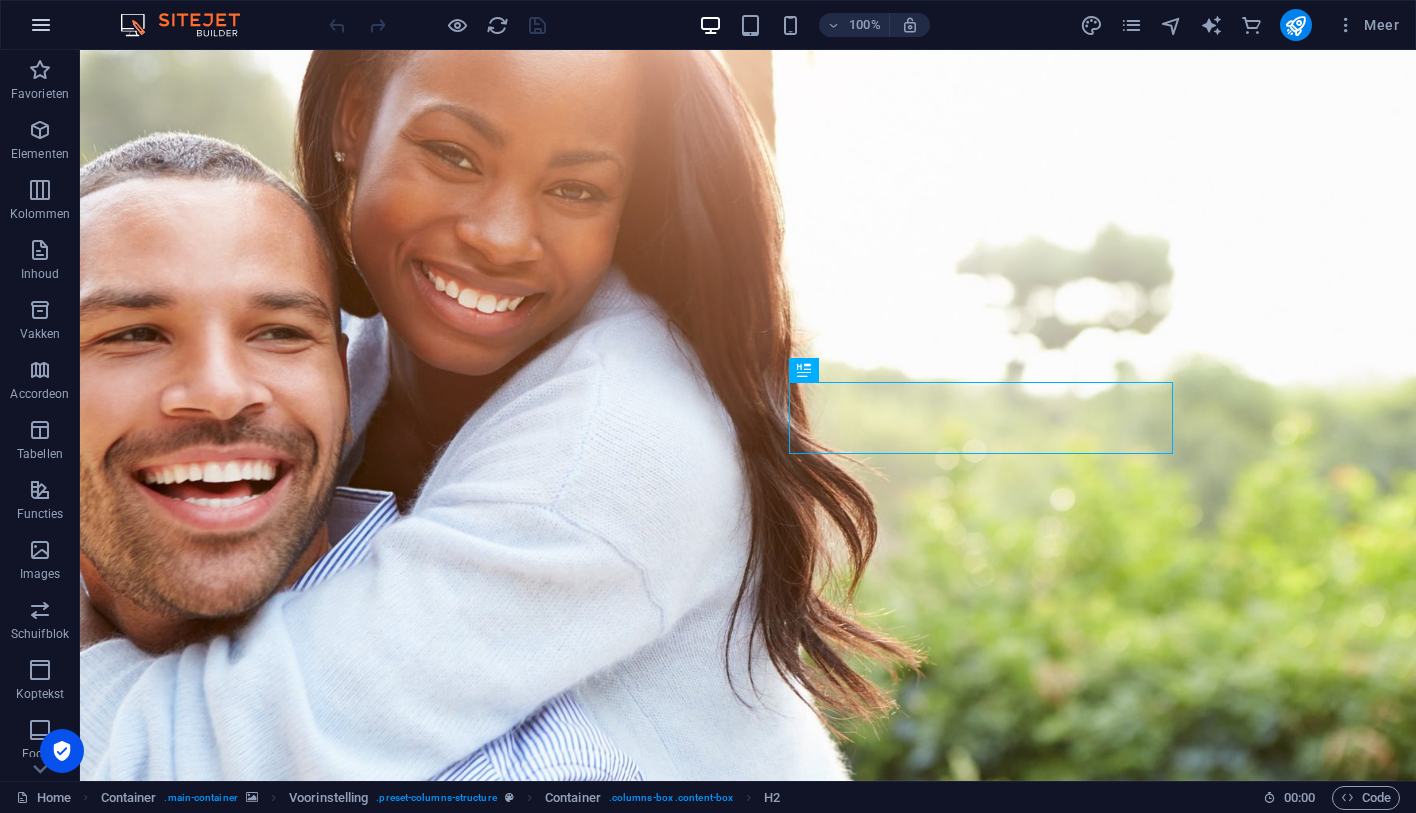click at bounding box center (41, 25) 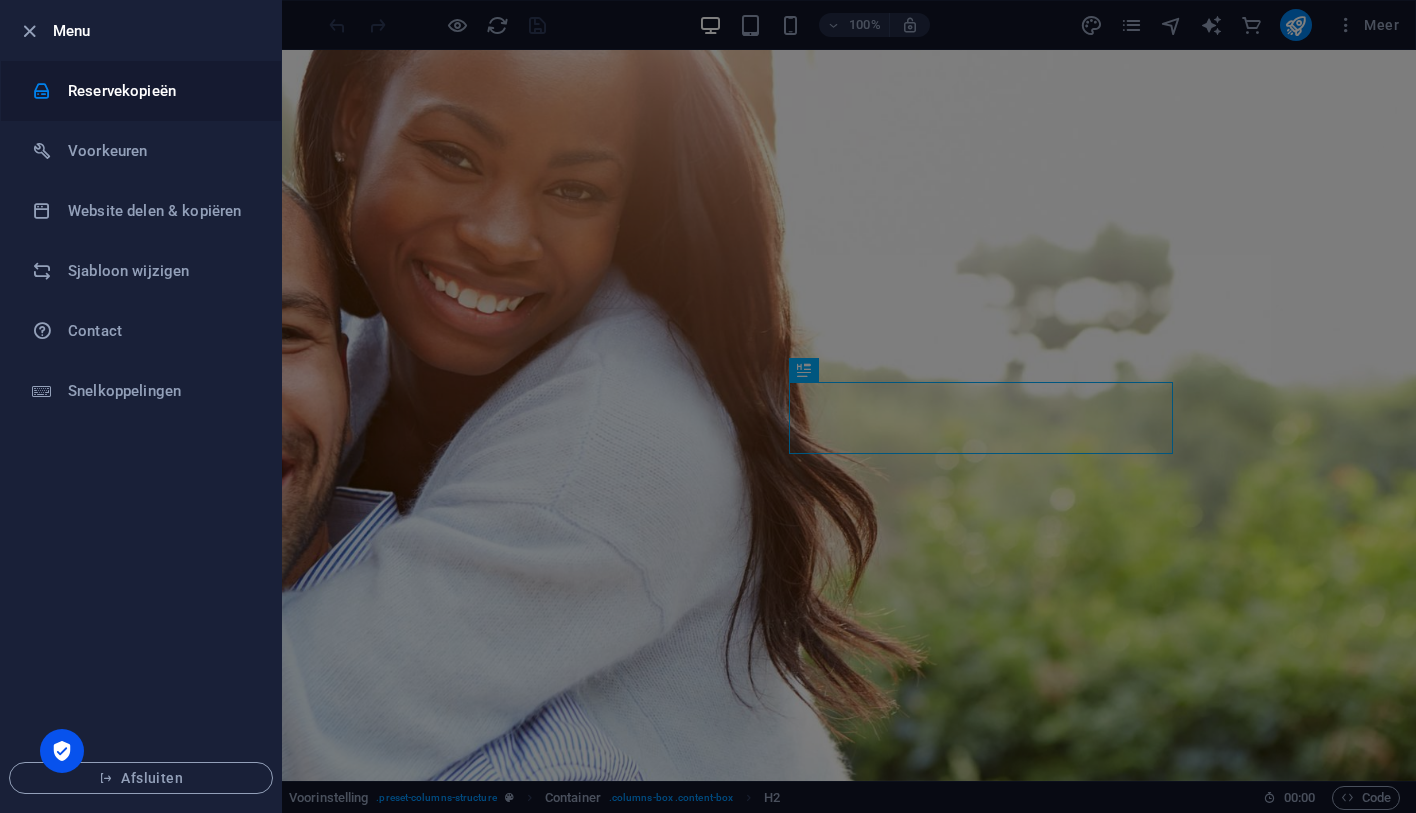 click on "Reservekopieën" at bounding box center [160, 91] 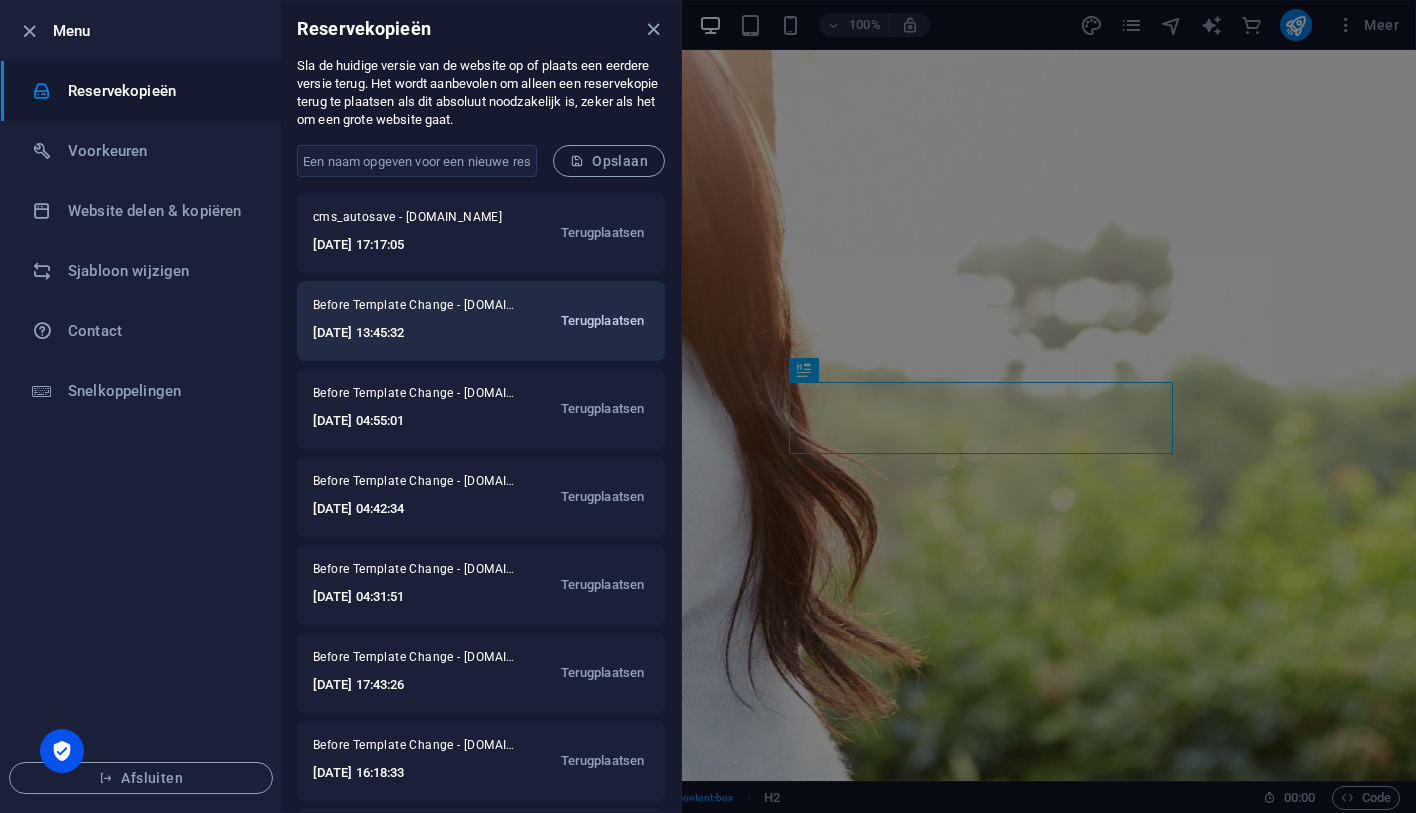click on "Terugplaatsen" at bounding box center [602, 321] 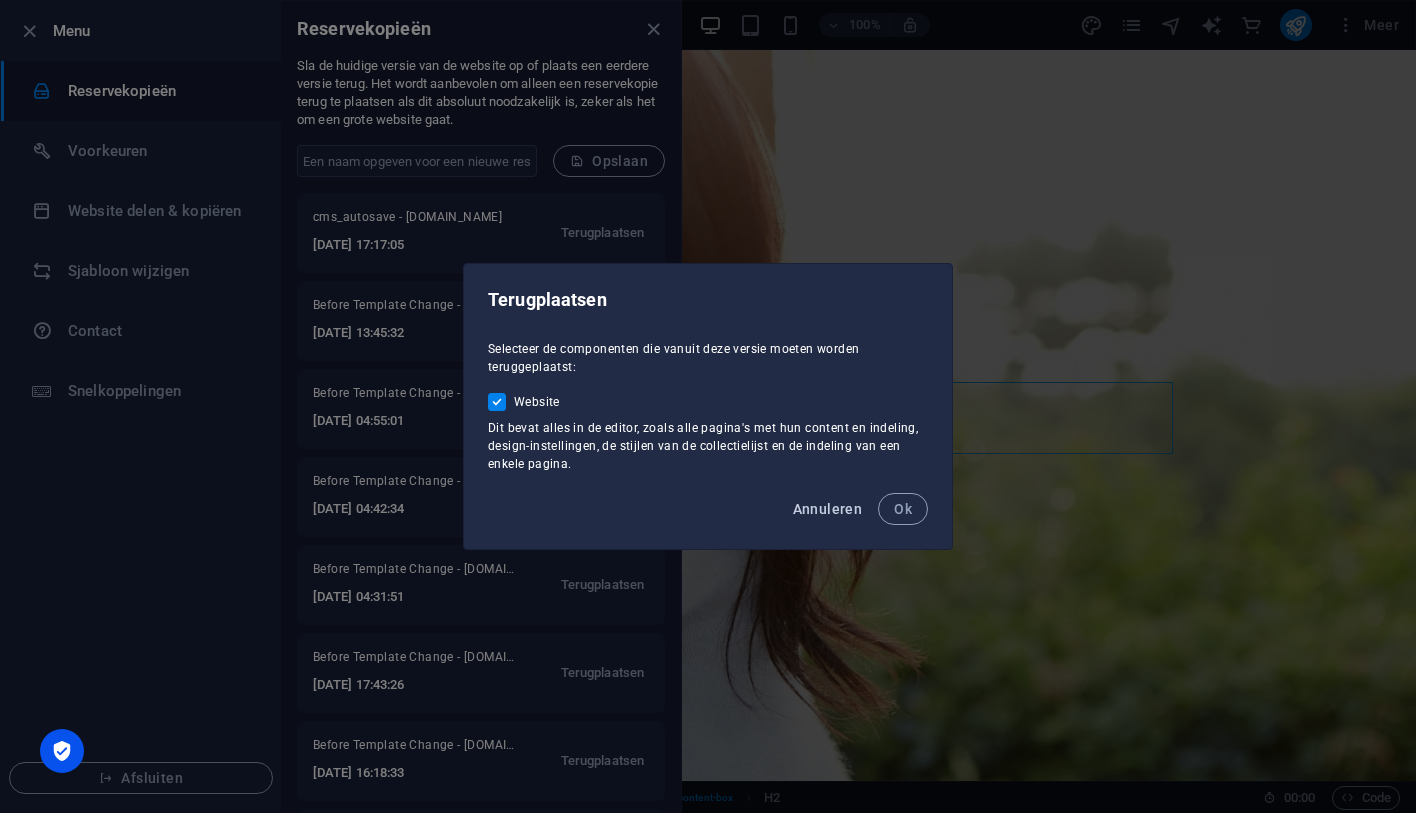 click on "Annuleren" at bounding box center [828, 509] 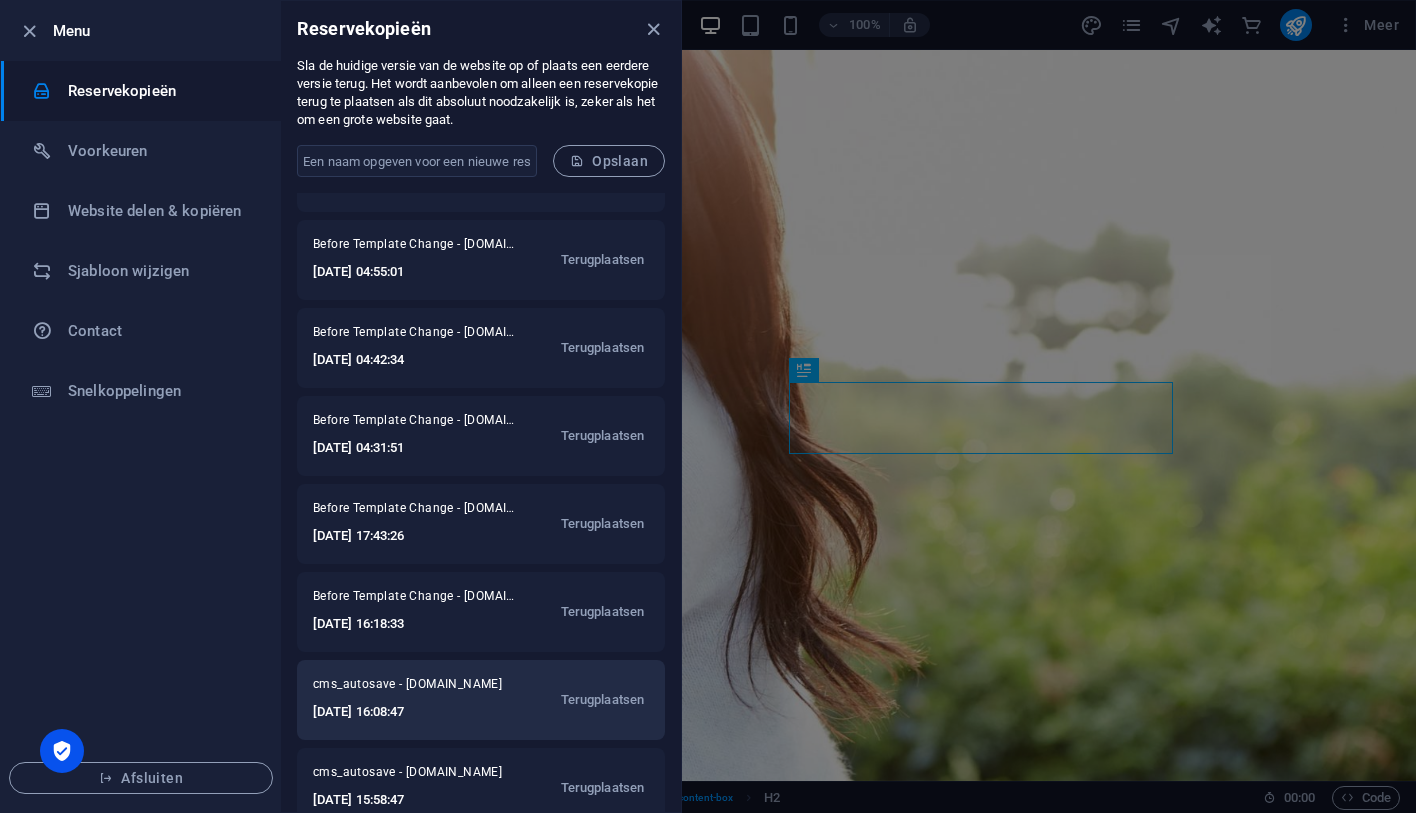 scroll, scrollTop: 100, scrollLeft: 0, axis: vertical 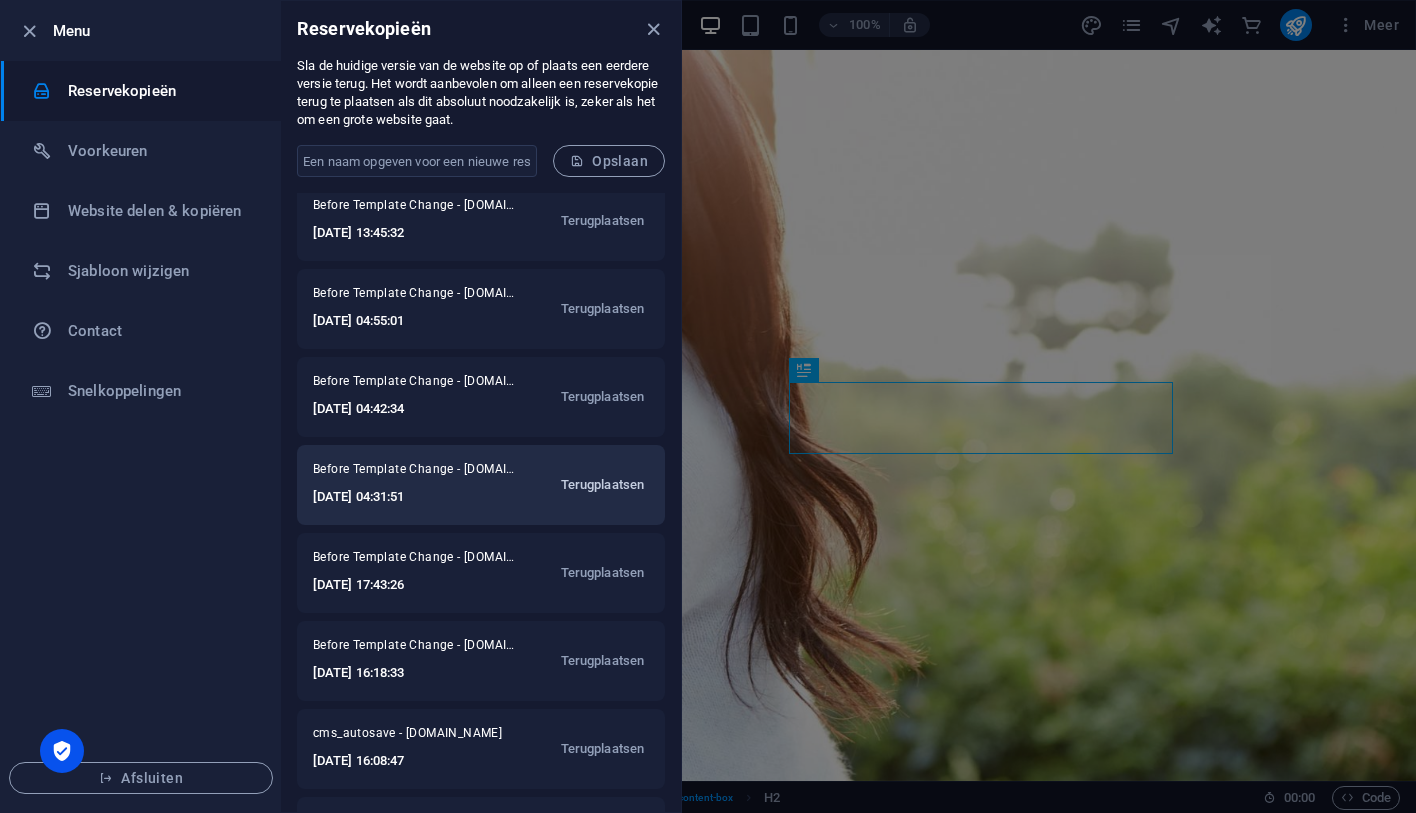 click on "Terugplaatsen" at bounding box center [602, 485] 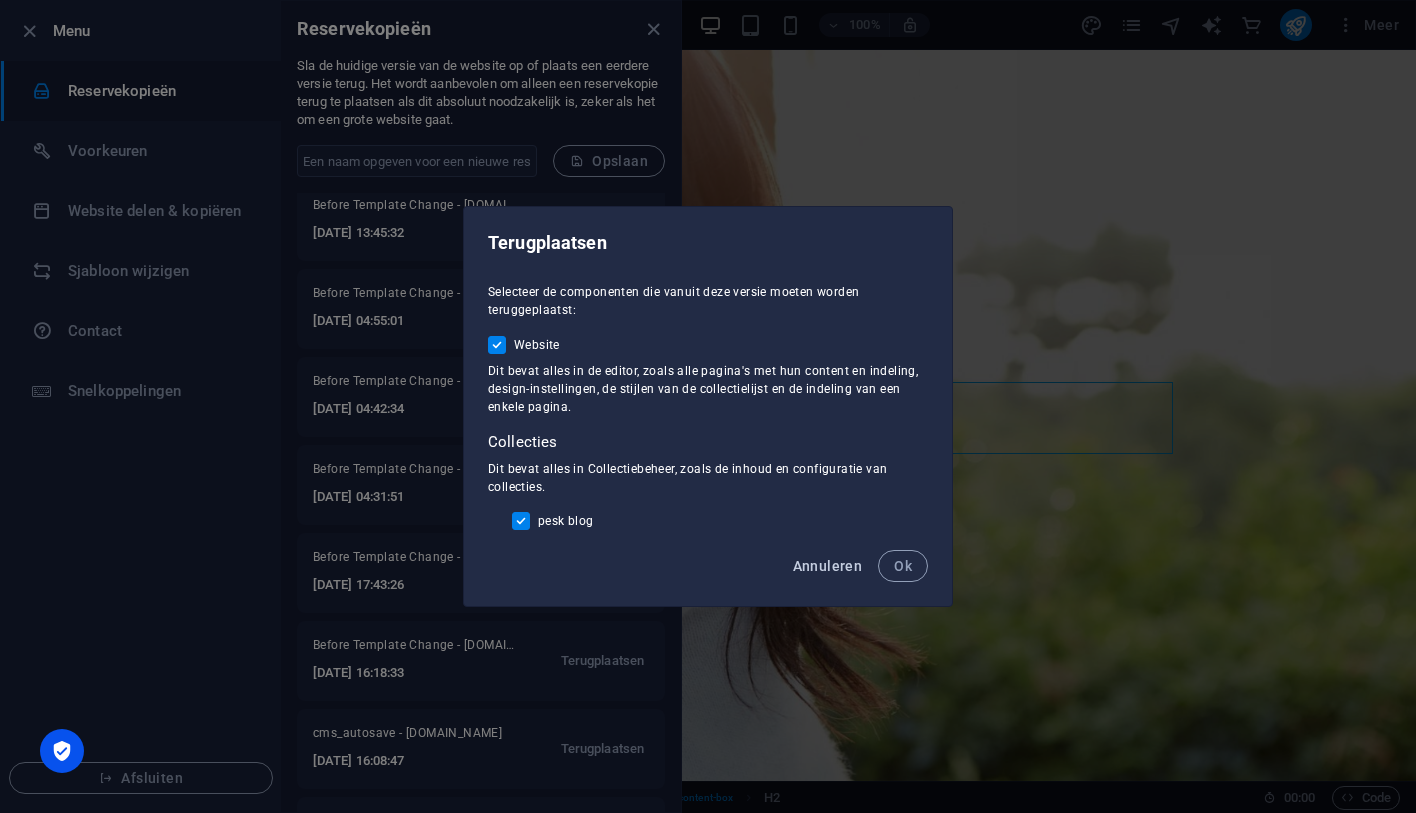 click on "Annuleren" at bounding box center [828, 566] 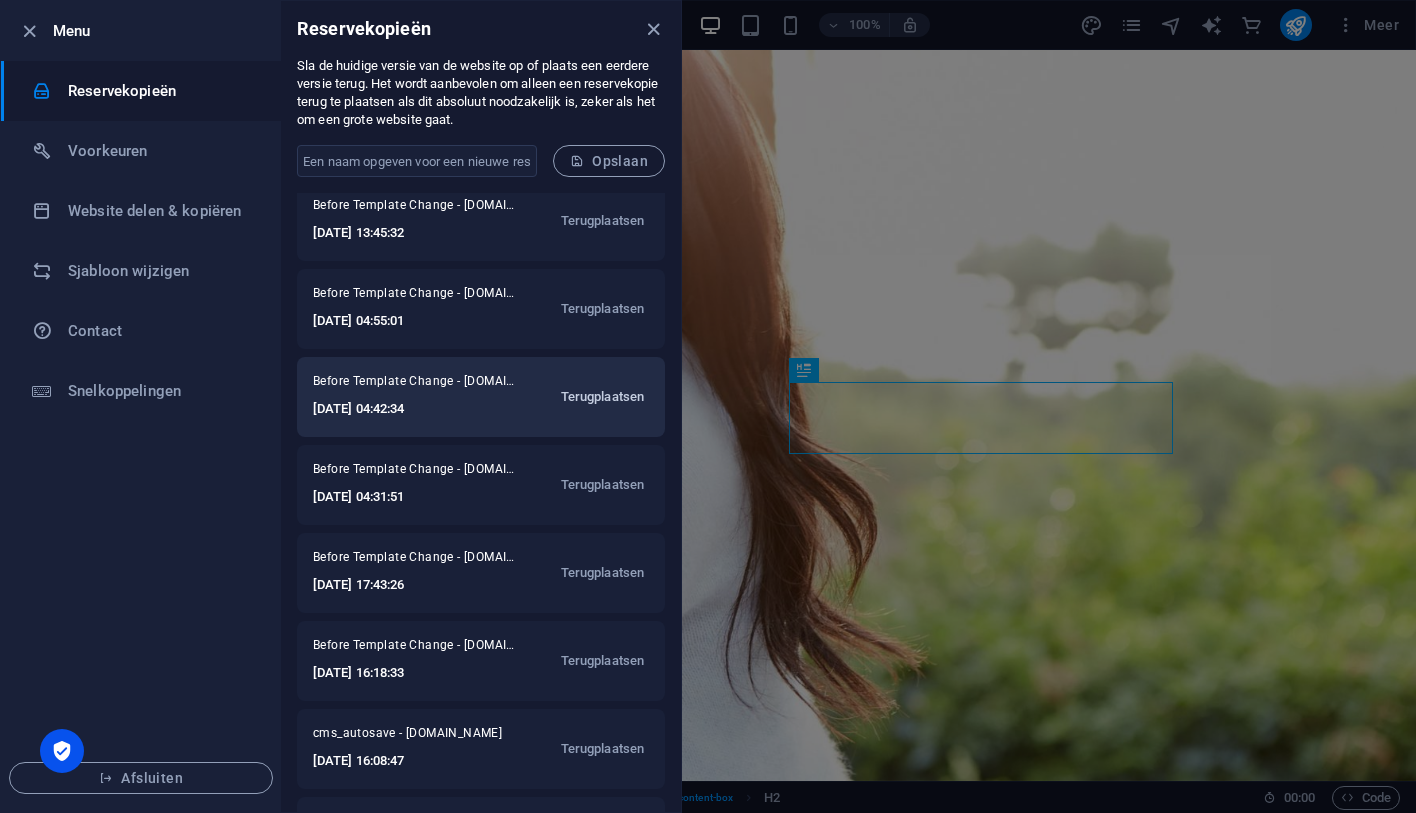 click on "Terugplaatsen" at bounding box center [602, 397] 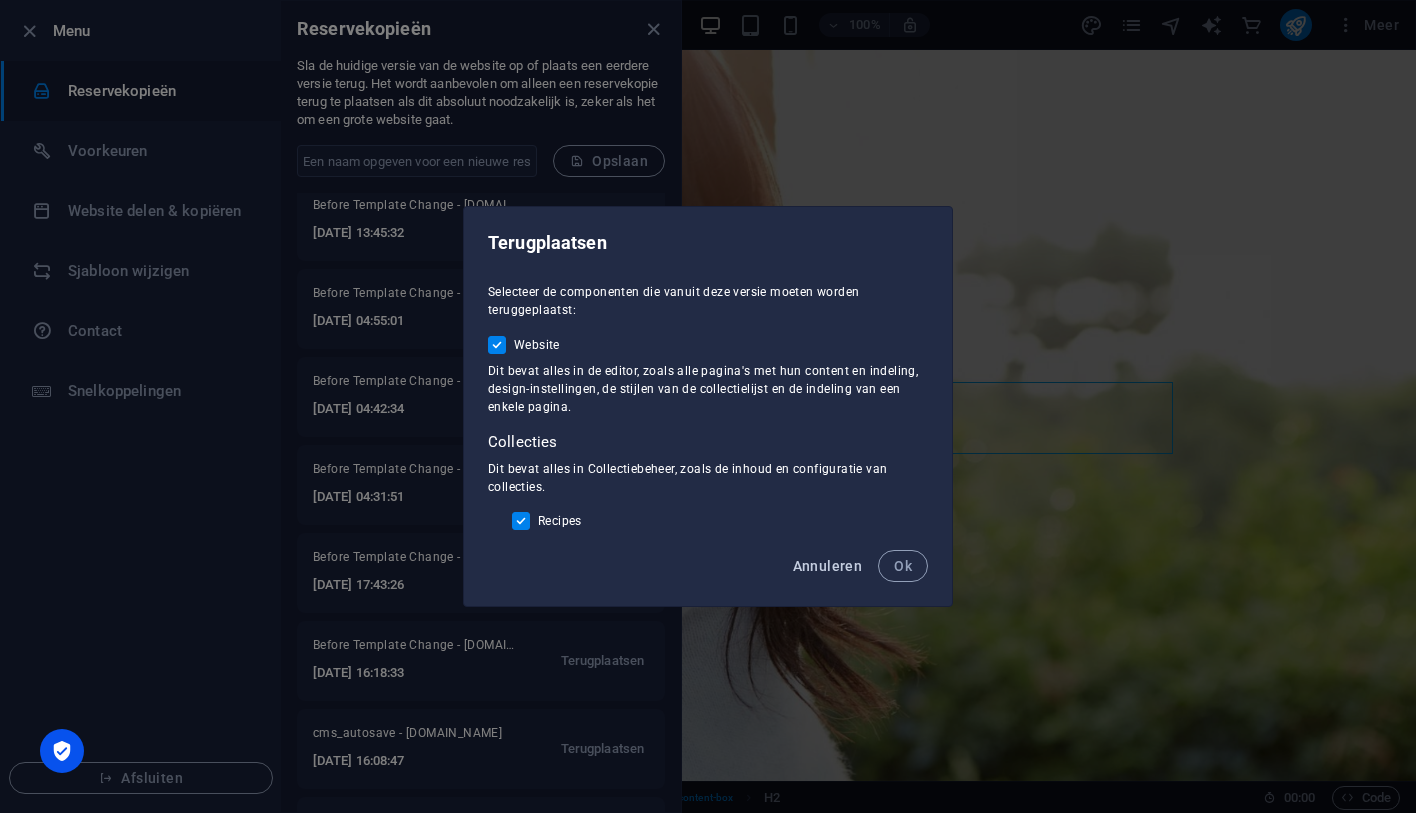 click on "Annuleren" at bounding box center [828, 566] 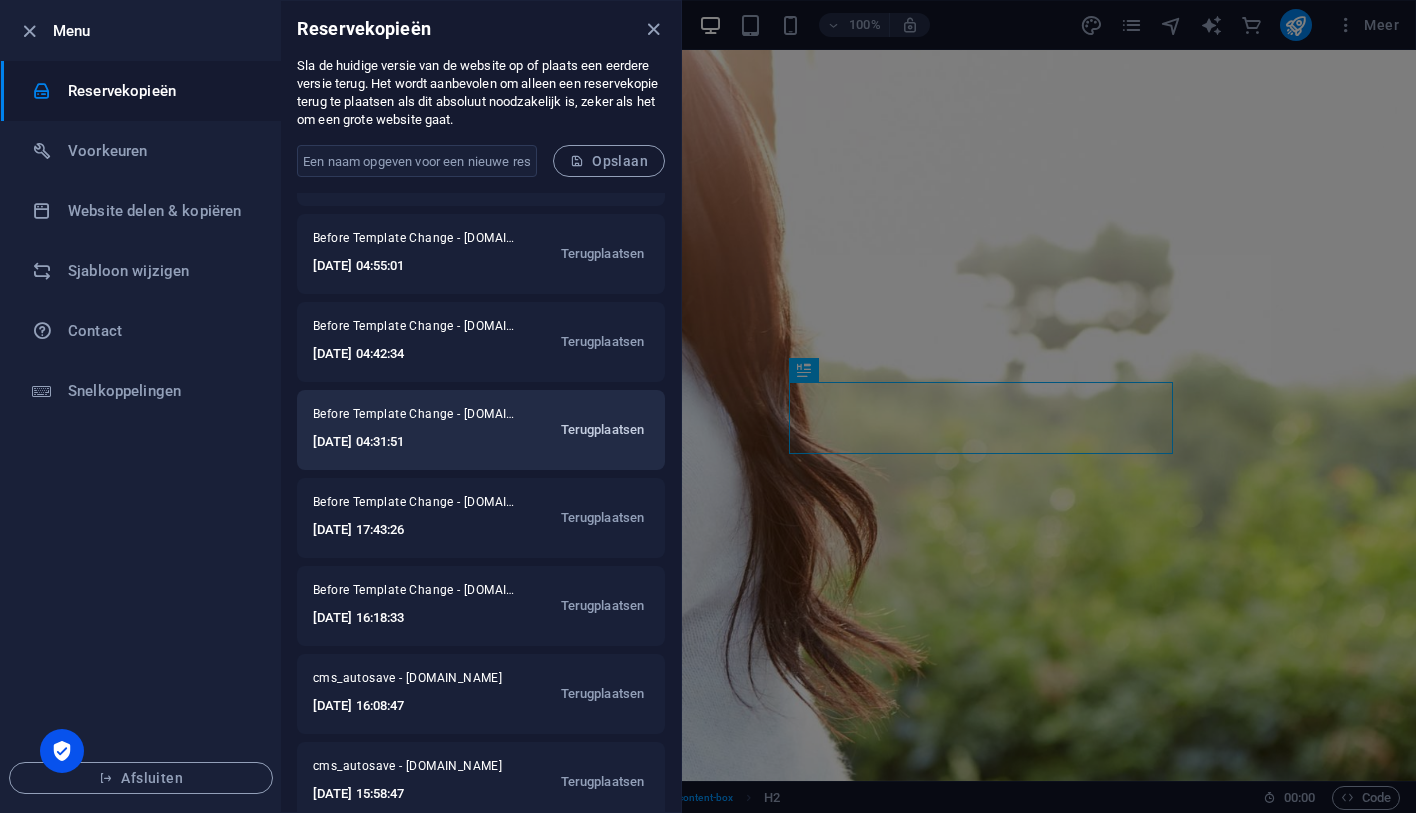 scroll, scrollTop: 0, scrollLeft: 0, axis: both 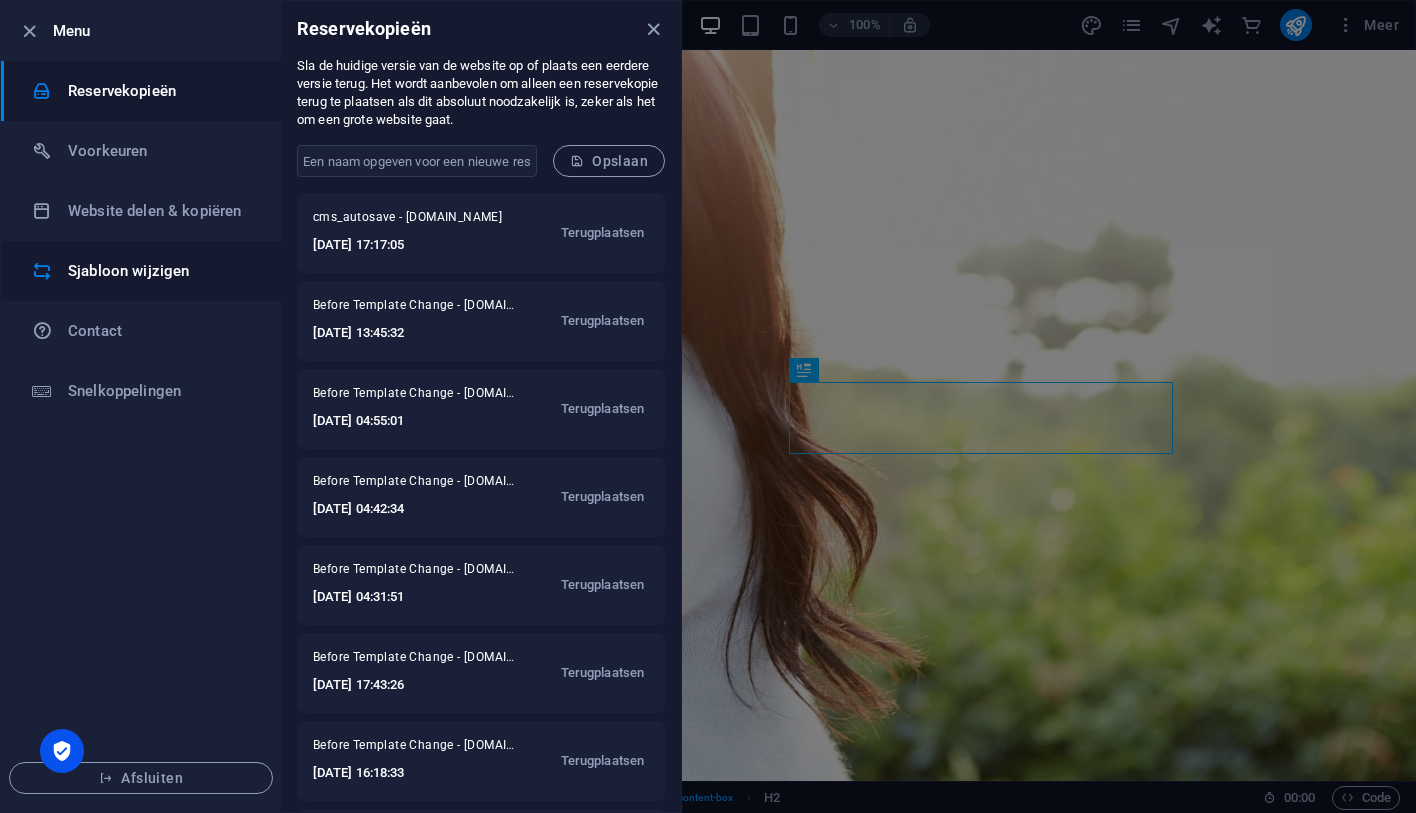 click on "Sjabloon wijzigen" at bounding box center (141, 271) 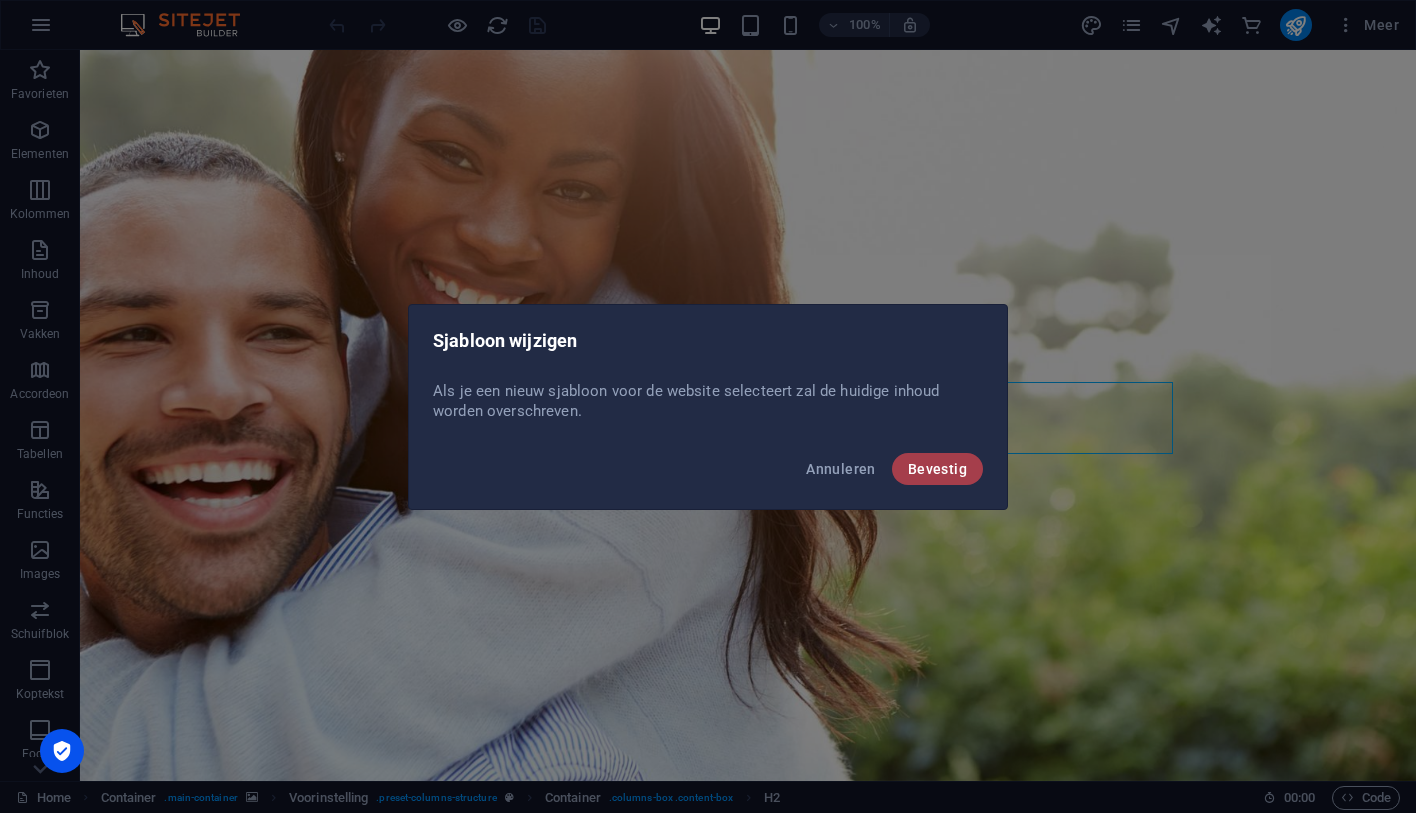 click on "Bevestig" at bounding box center (937, 469) 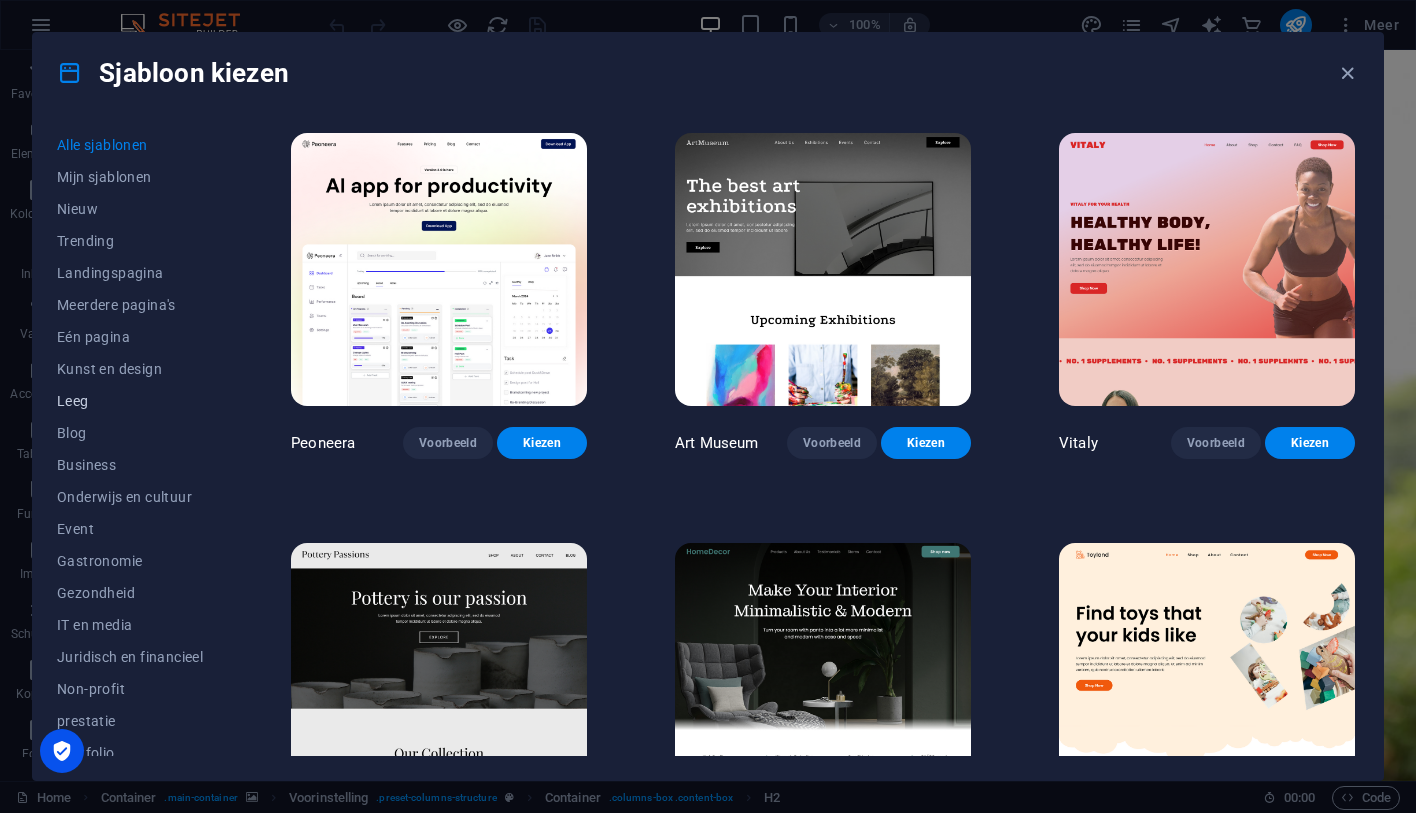 click on "Leeg" at bounding box center [130, 401] 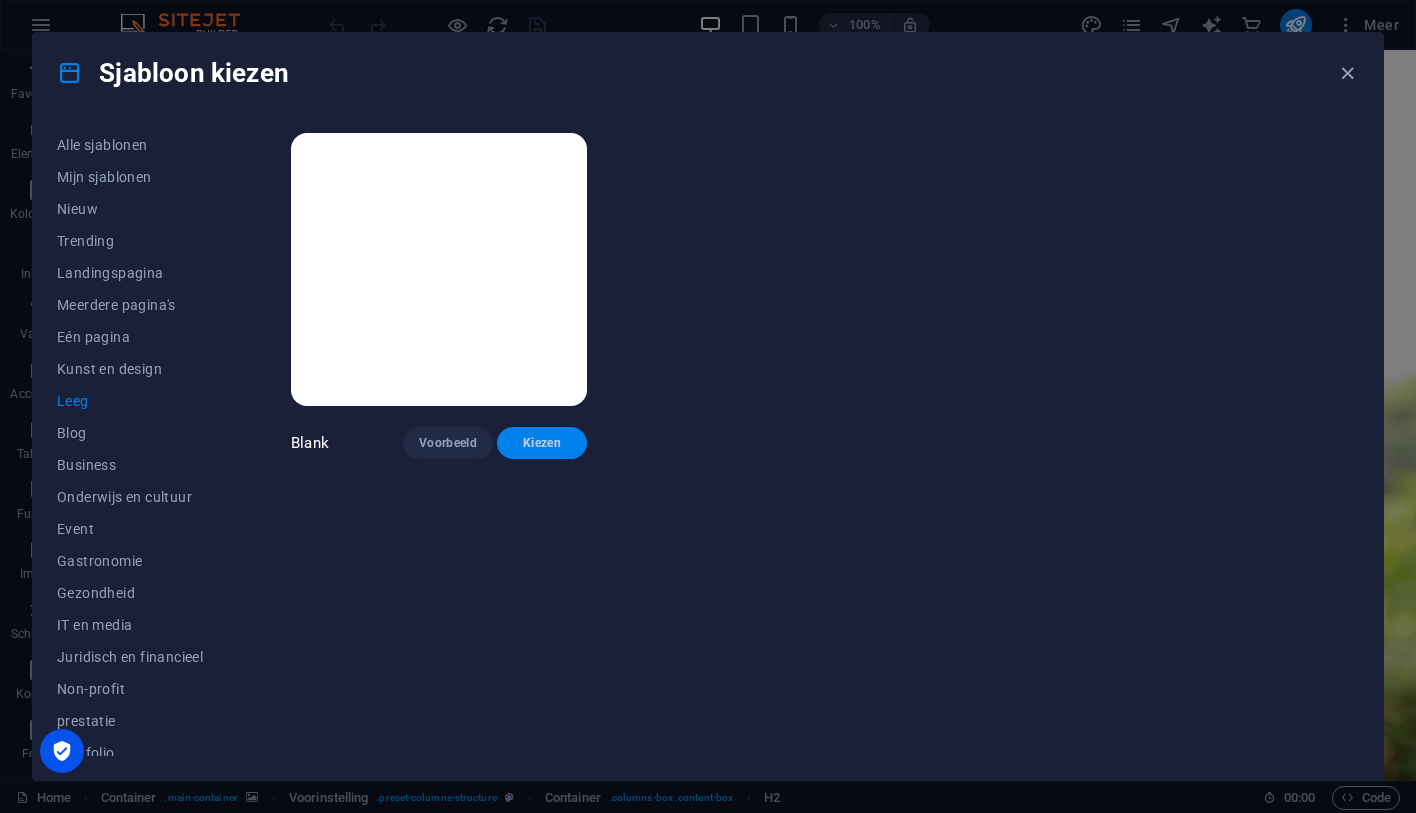 click on "Kiezen" at bounding box center (542, 443) 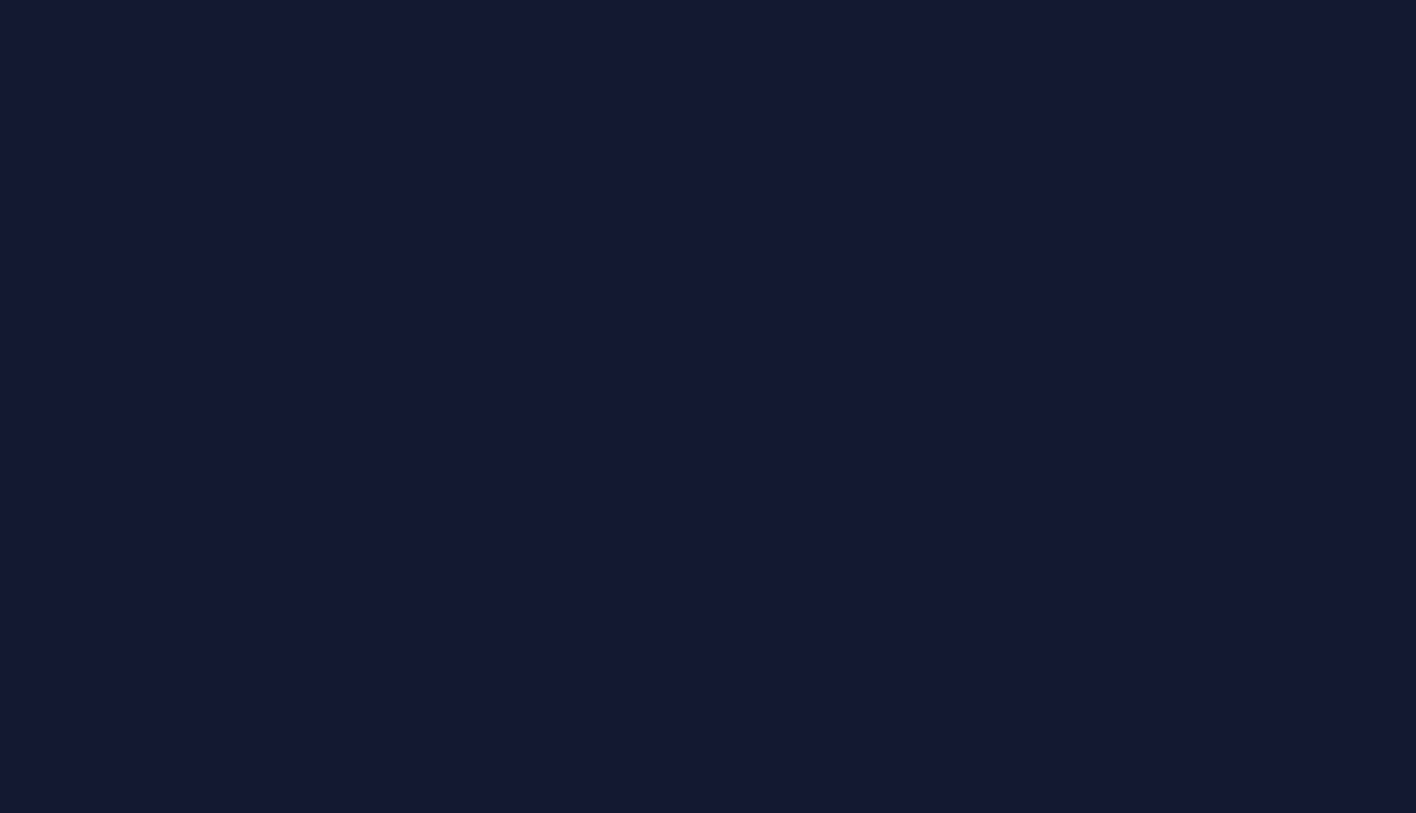 scroll, scrollTop: 0, scrollLeft: 0, axis: both 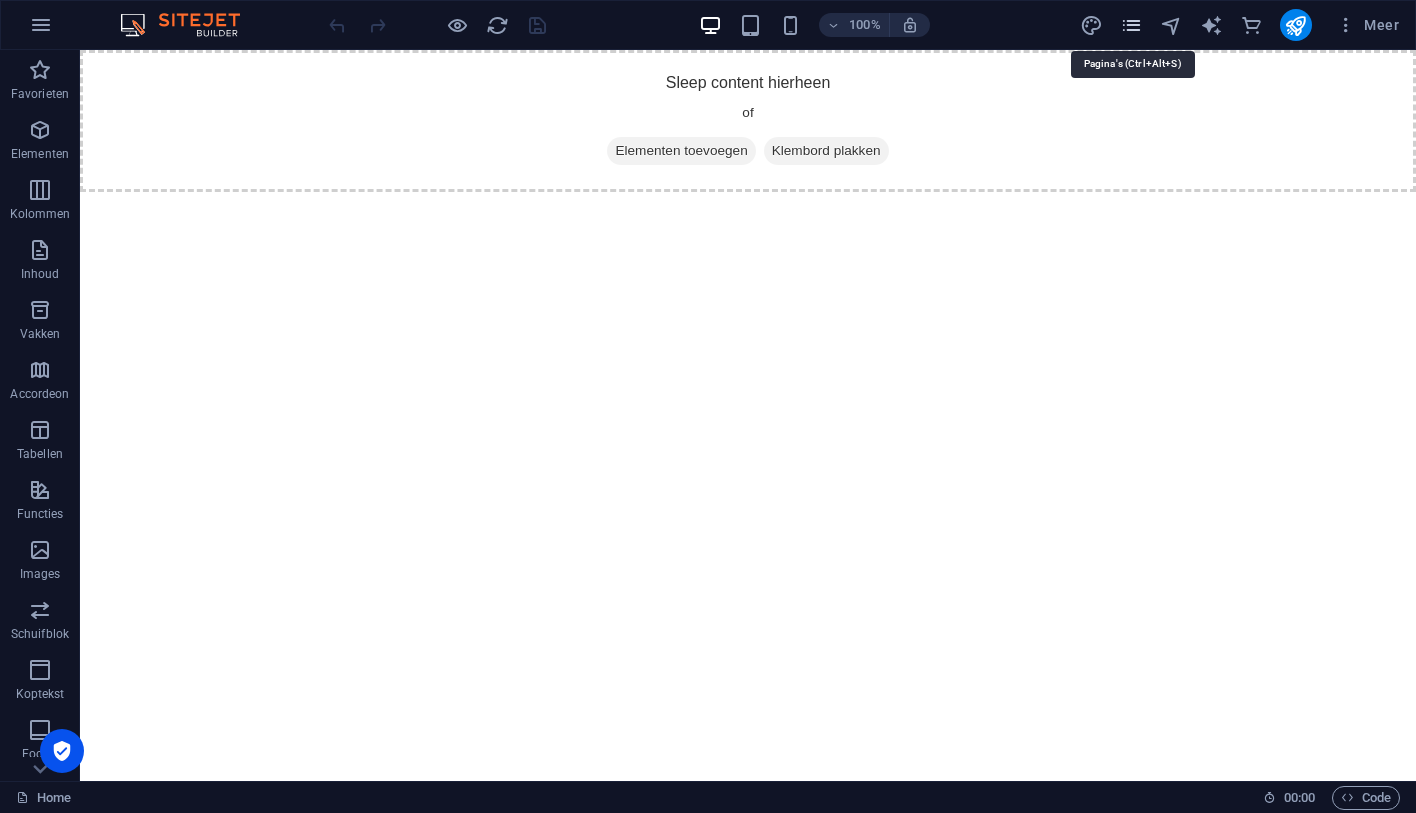 click at bounding box center [1131, 25] 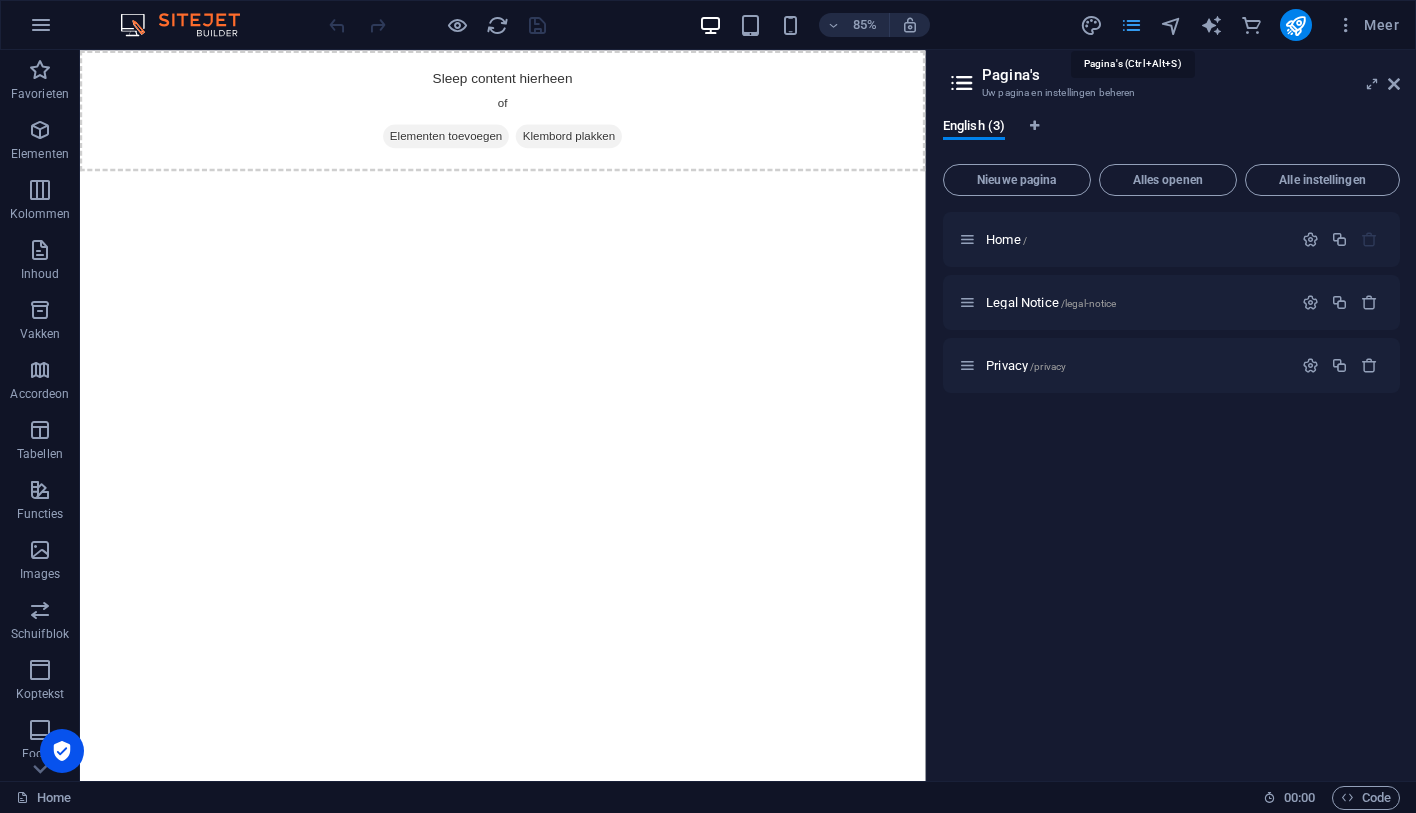 click at bounding box center [1131, 25] 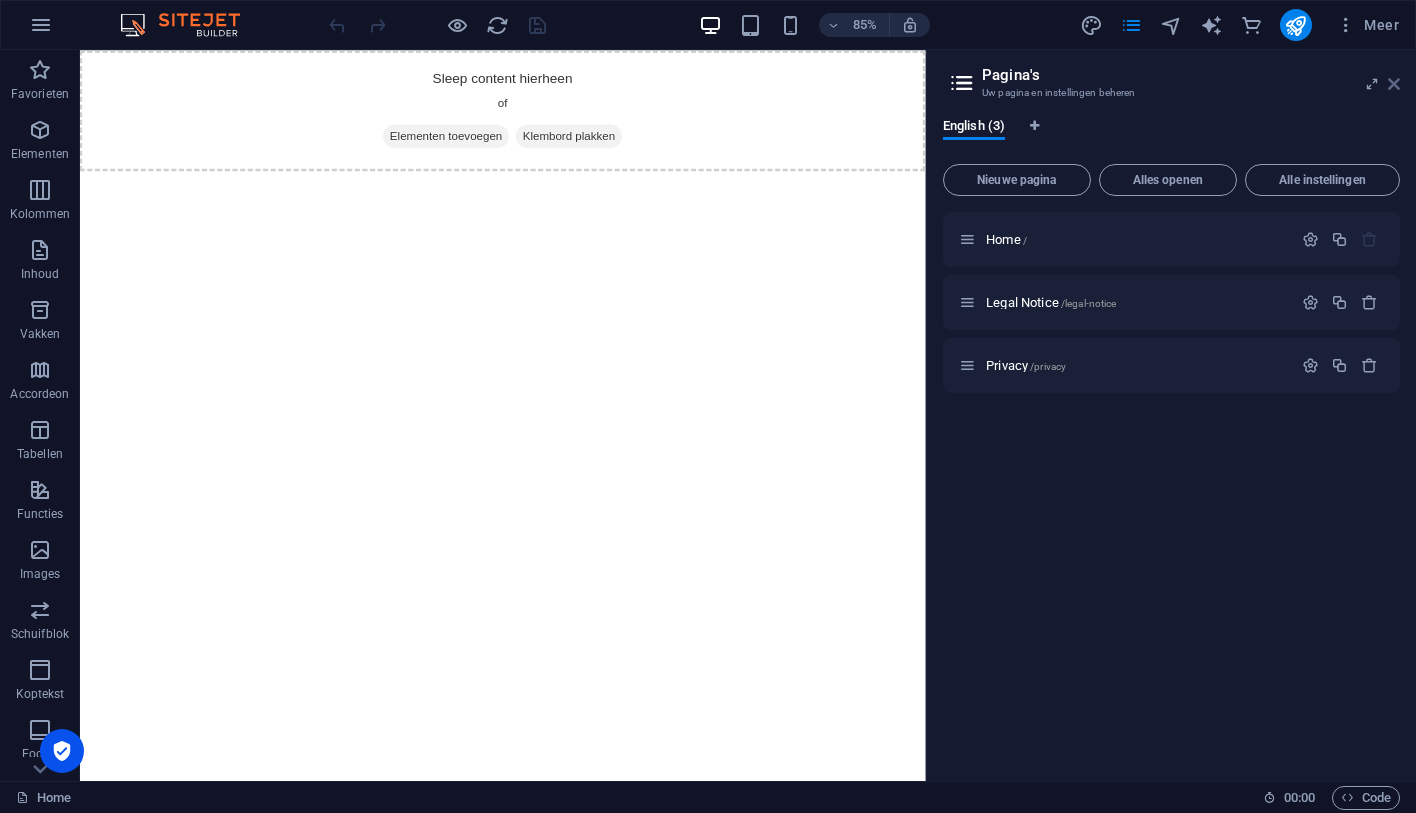 click at bounding box center (1394, 84) 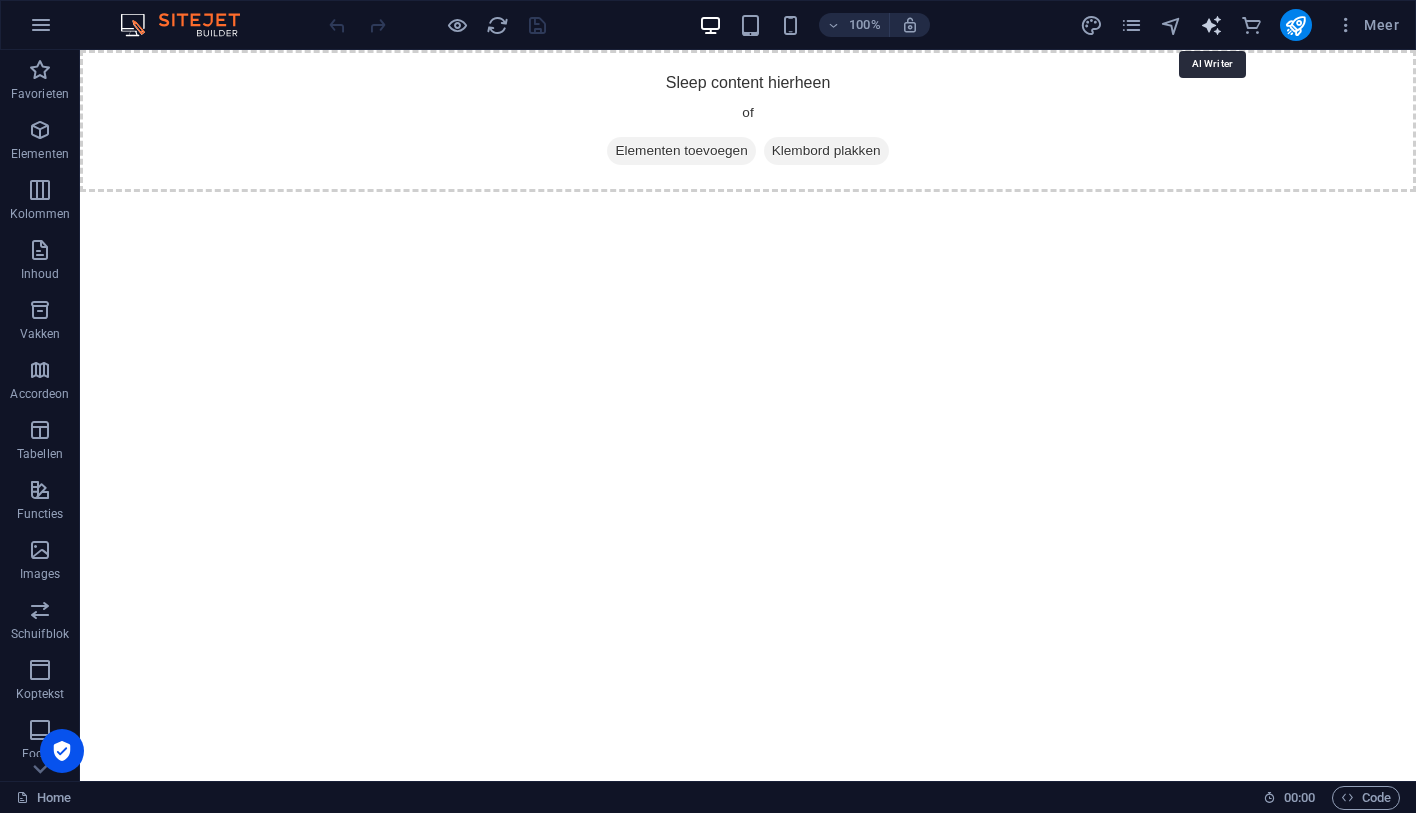 click at bounding box center [1211, 25] 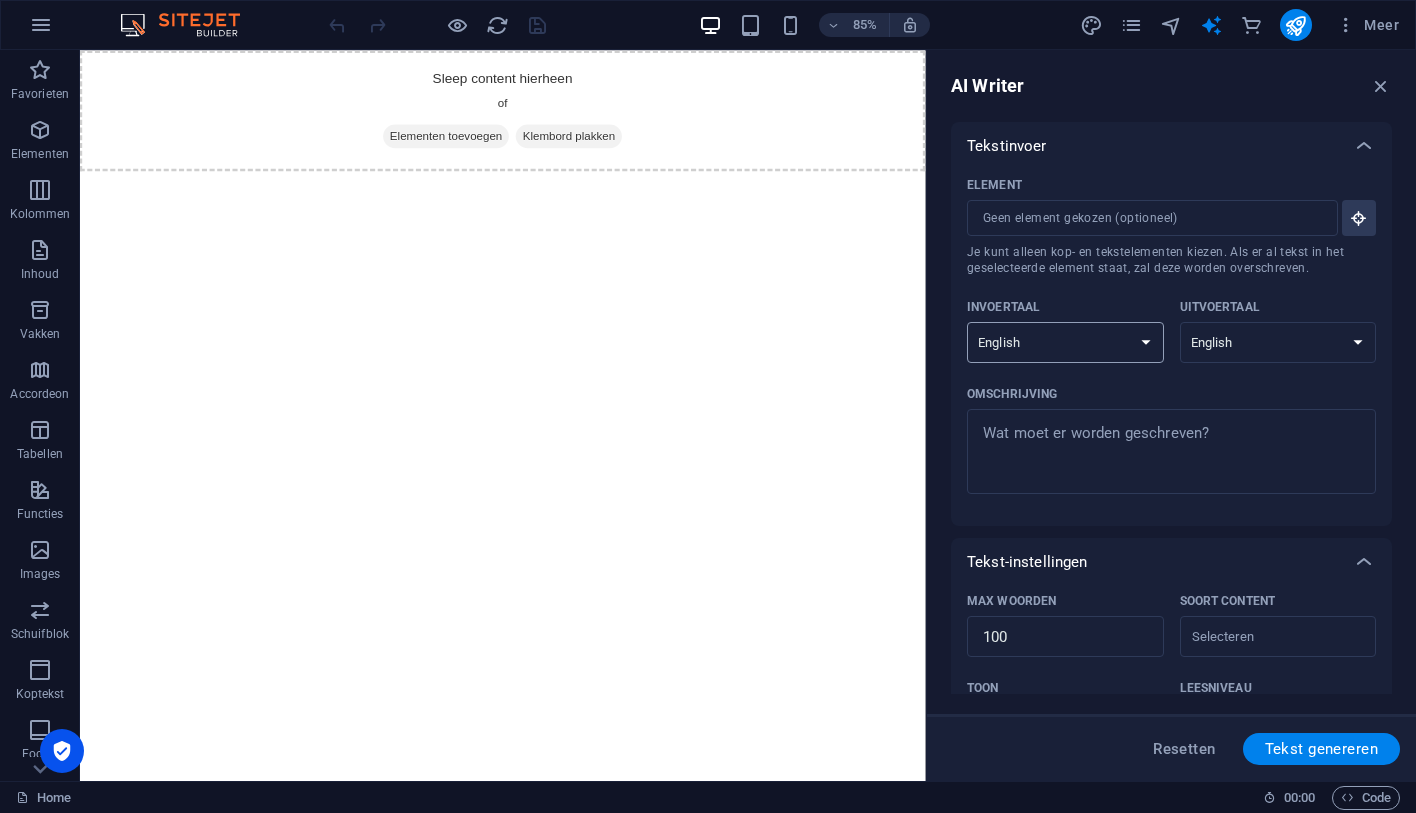 click on "Albanian Arabic Armenian Awadhi Azerbaijani Bashkir Basque Belarusian Bengali Bhojpuri Bosnian Brazilian Portuguese Bulgarian Cantonese (Yue) Catalan Chhattisgarhi Chinese Croatian Czech Danish Dogri Dutch English Estonian Faroese Finnish French Galician Georgian German Greek Gujarati Haryanvi Hindi Hungarian Indonesian Irish Italian Japanese Javanese Kannada Kashmiri Kazakh Konkani Korean Kyrgyz Latvian Lithuanian Macedonian Maithili Malay Maltese Mandarin Mandarin Chinese Marathi Marwari Min Nan Moldovan Mongolian Montenegrin Nepali Norwegian Oriya Pashto Persian (Farsi) Polish Portuguese Punjabi Rajasthani Romanian Russian Sanskrit Santali Serbian Sindhi Sinhala Slovak Slovene Slovenian Spanish Ukrainian Urdu Uzbek Vietnamese Welsh Wu" at bounding box center [1065, 342] 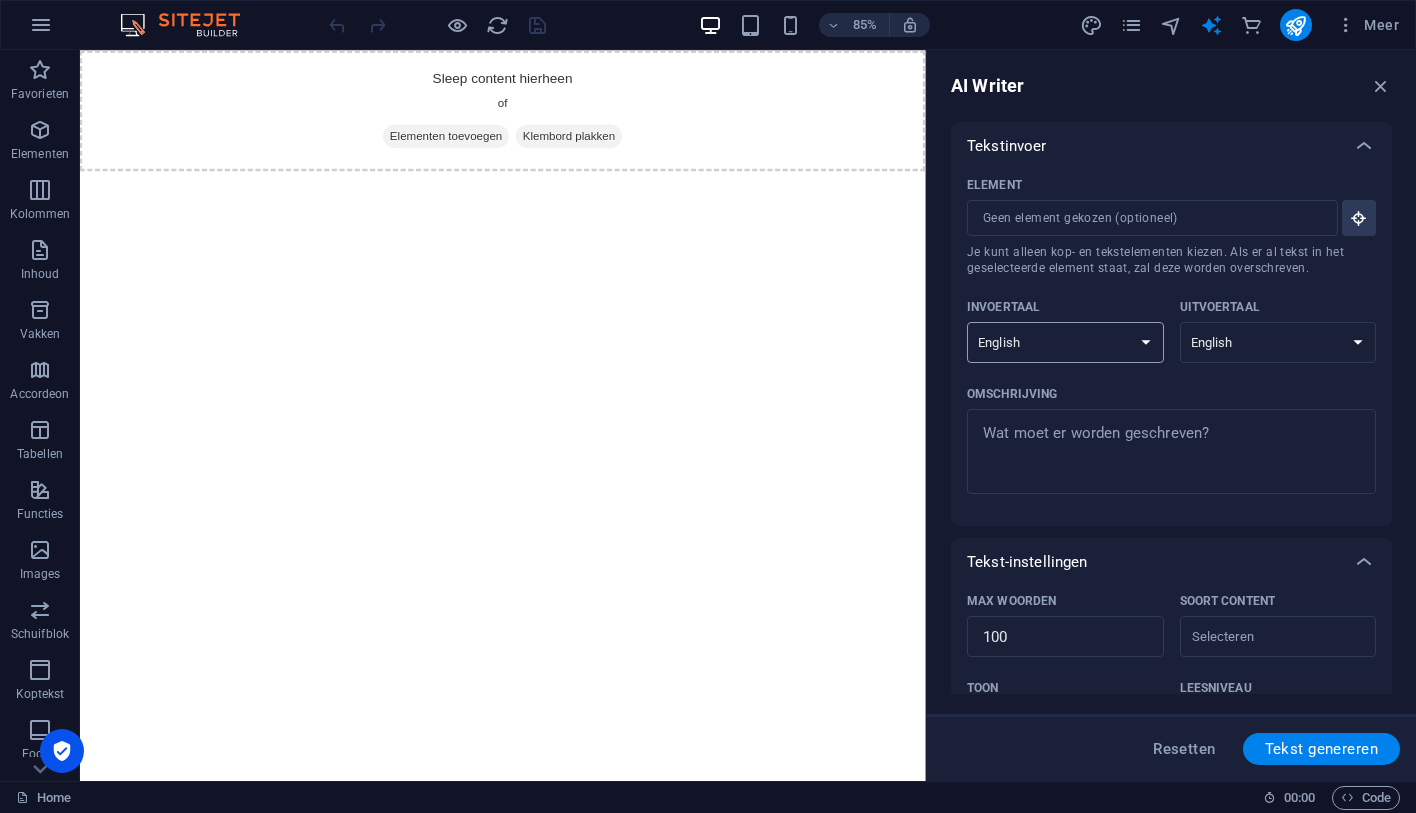 select on "Dutch" 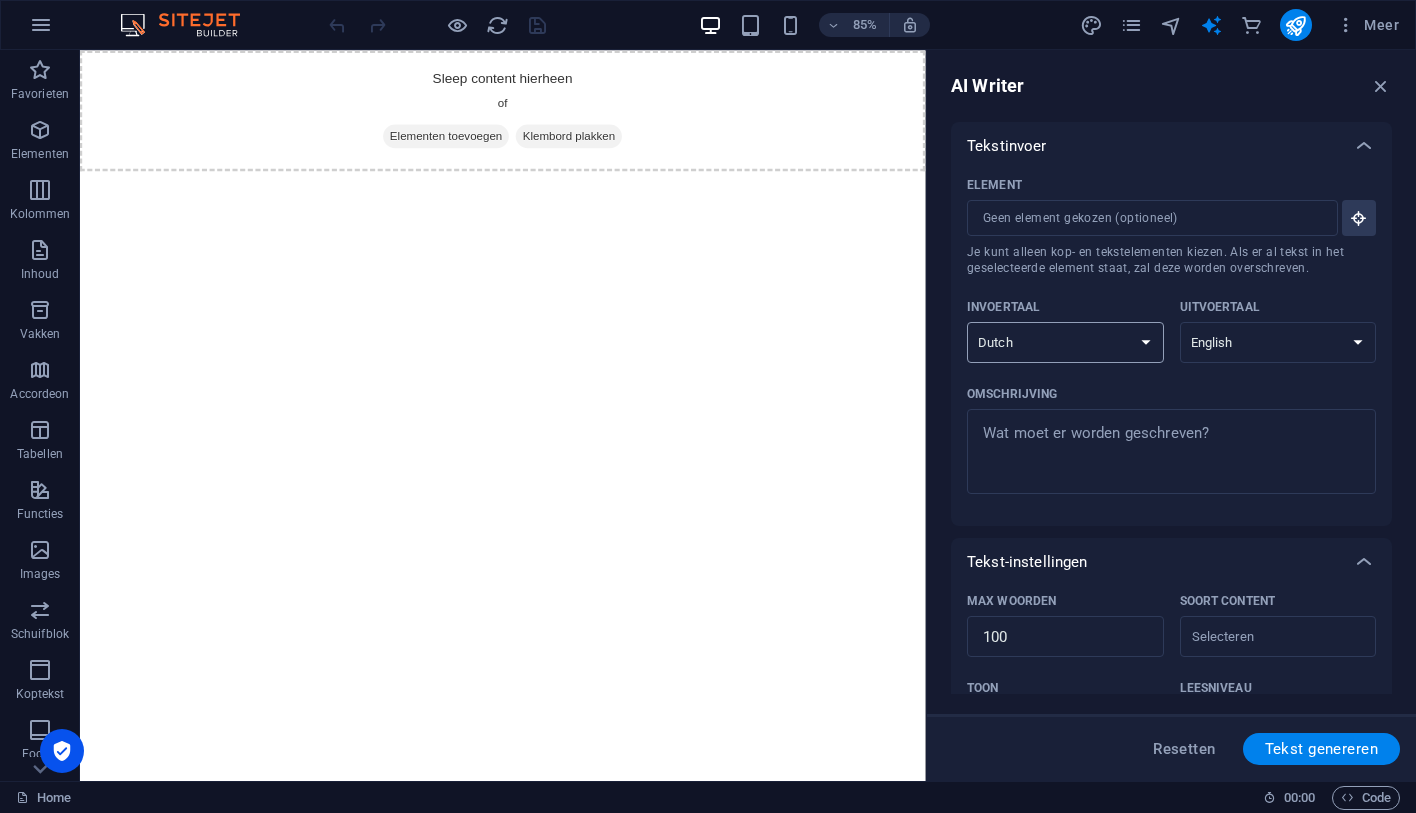 click on "Albanian Arabic Armenian Awadhi Azerbaijani Bashkir Basque Belarusian Bengali Bhojpuri Bosnian Brazilian Portuguese Bulgarian Cantonese (Yue) Catalan Chhattisgarhi Chinese Croatian Czech Danish Dogri Dutch English Estonian Faroese Finnish French Galician Georgian German Greek Gujarati Haryanvi Hindi Hungarian Indonesian Irish Italian Japanese Javanese Kannada Kashmiri Kazakh Konkani Korean Kyrgyz Latvian Lithuanian Macedonian Maithili Malay Maltese Mandarin Mandarin Chinese Marathi Marwari Min Nan Moldovan Mongolian Montenegrin Nepali Norwegian Oriya Pashto Persian (Farsi) Polish Portuguese Punjabi Rajasthani Romanian Russian Sanskrit Santali Serbian Sindhi Sinhala Slovak Slovene Slovenian Spanish Ukrainian Urdu Uzbek Vietnamese Welsh Wu" at bounding box center (1065, 342) 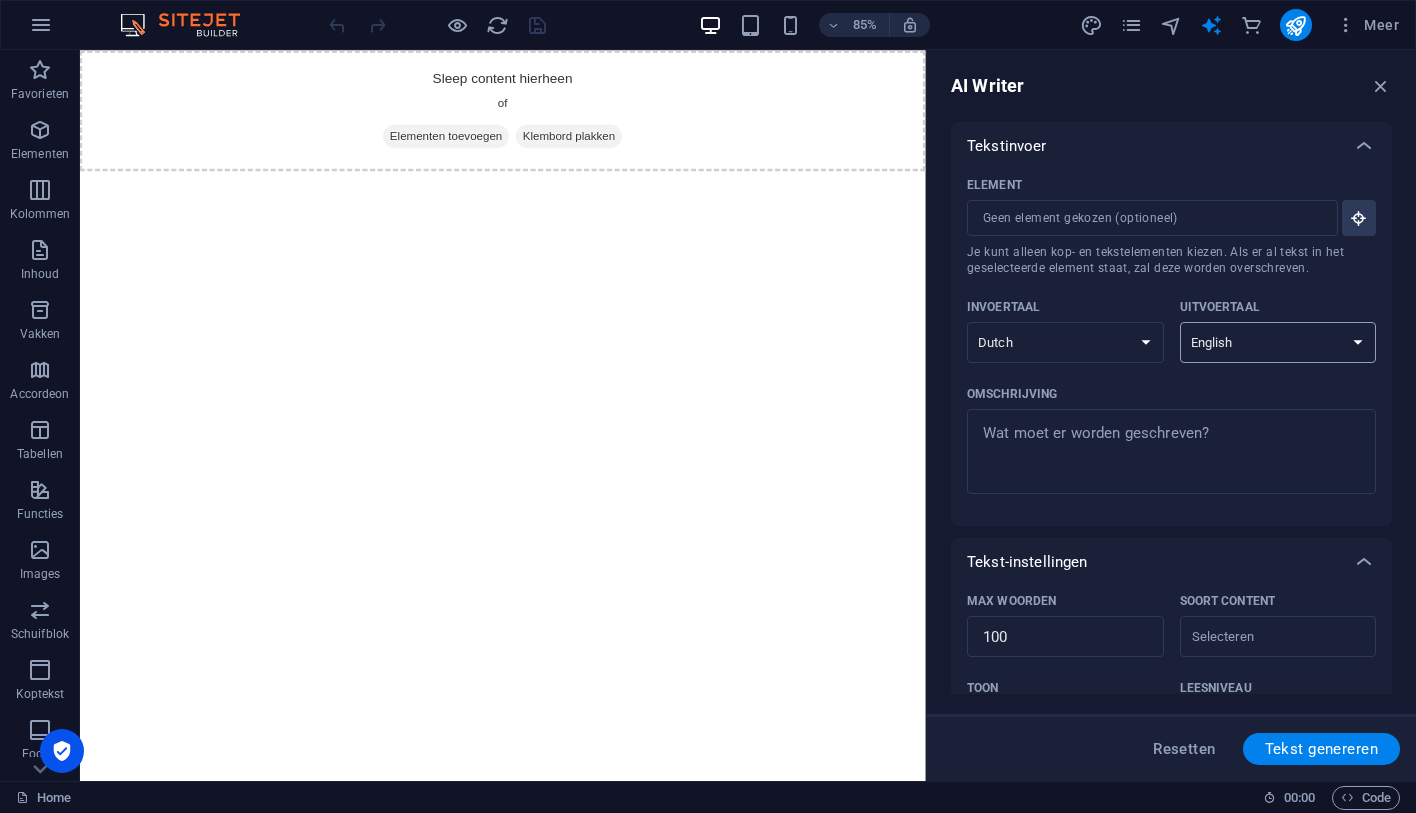 click on "Albanian Arabic Armenian Awadhi Azerbaijani Bashkir Basque Belarusian Bengali Bhojpuri Bosnian Brazilian Portuguese Bulgarian Cantonese (Yue) Catalan Chhattisgarhi Chinese Croatian Czech Danish Dogri Dutch English Estonian Faroese Finnish French Galician Georgian German Greek Gujarati Haryanvi Hindi Hungarian Indonesian Irish Italian Japanese Javanese Kannada Kashmiri Kazakh Konkani Korean Kyrgyz Latvian Lithuanian Macedonian Maithili Malay Maltese Mandarin Mandarin Chinese Marathi Marwari Min Nan Moldovan Mongolian Montenegrin Nepali Norwegian Oriya Pashto Persian (Farsi) Polish Portuguese Punjabi Rajasthani Romanian Russian Sanskrit Santali Serbian Sindhi Sinhala Slovak Slovene Slovenian Spanish Ukrainian Urdu Uzbek Vietnamese Welsh Wu" at bounding box center (1278, 342) 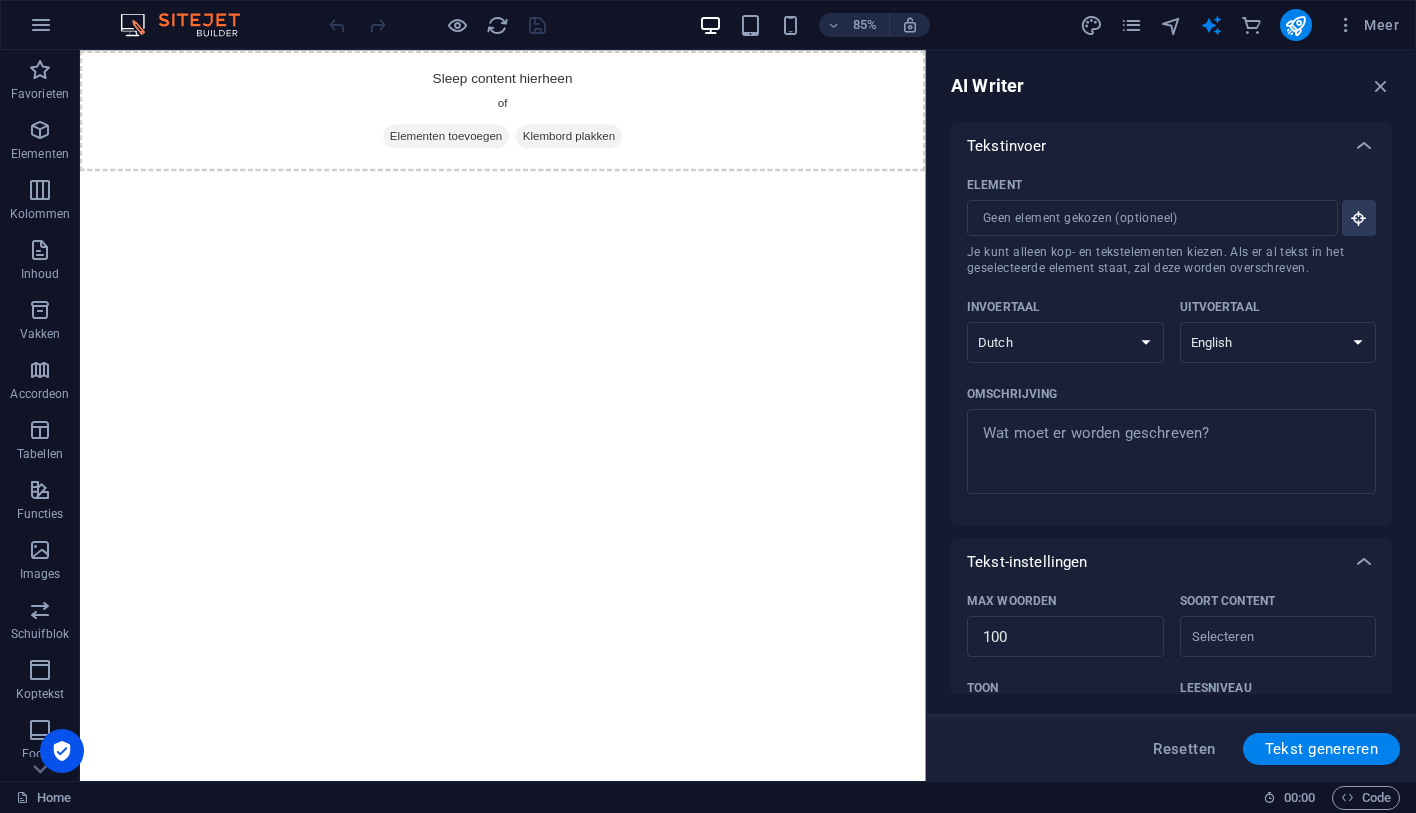 select on "Dutch" 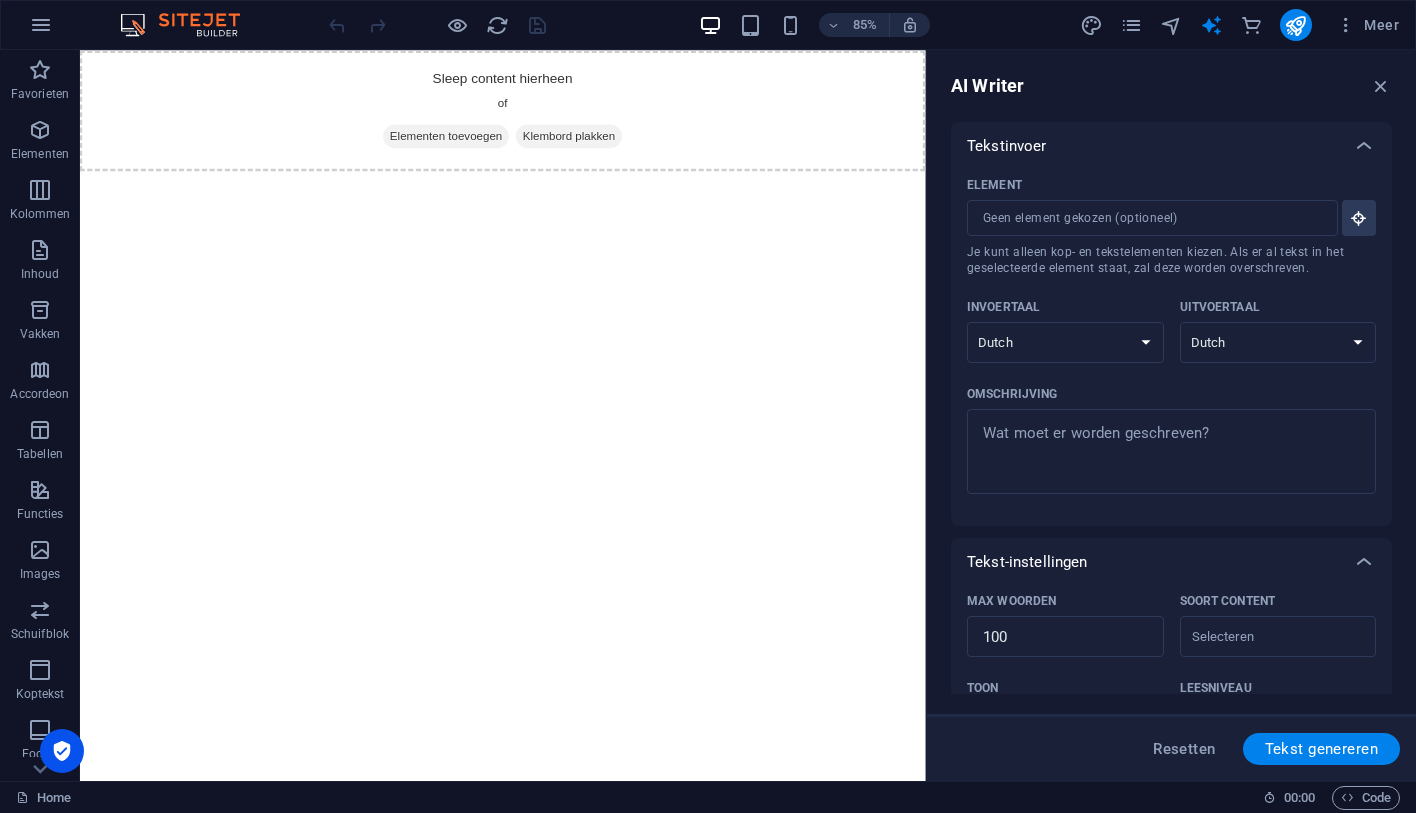 click on "Albanian Arabic Armenian Awadhi Azerbaijani Bashkir Basque Belarusian Bengali Bhojpuri Bosnian Brazilian Portuguese Bulgarian Cantonese (Yue) Catalan Chhattisgarhi Chinese Croatian Czech Danish Dogri Dutch English Estonian Faroese Finnish French Galician Georgian German Greek Gujarati Haryanvi Hindi Hungarian Indonesian Irish Italian Japanese Javanese Kannada Kashmiri Kazakh Konkani Korean Kyrgyz Latvian Lithuanian Macedonian Maithili Malay Maltese Mandarin Mandarin Chinese Marathi Marwari Min Nan Moldovan Mongolian Montenegrin Nepali Norwegian Oriya Pashto Persian (Farsi) Polish Portuguese Punjabi Rajasthani Romanian Russian Sanskrit Santali Serbian Sindhi Sinhala Slovak Slovene Slovenian Spanish Ukrainian Urdu Uzbek Vietnamese Welsh Wu" at bounding box center (1278, 342) 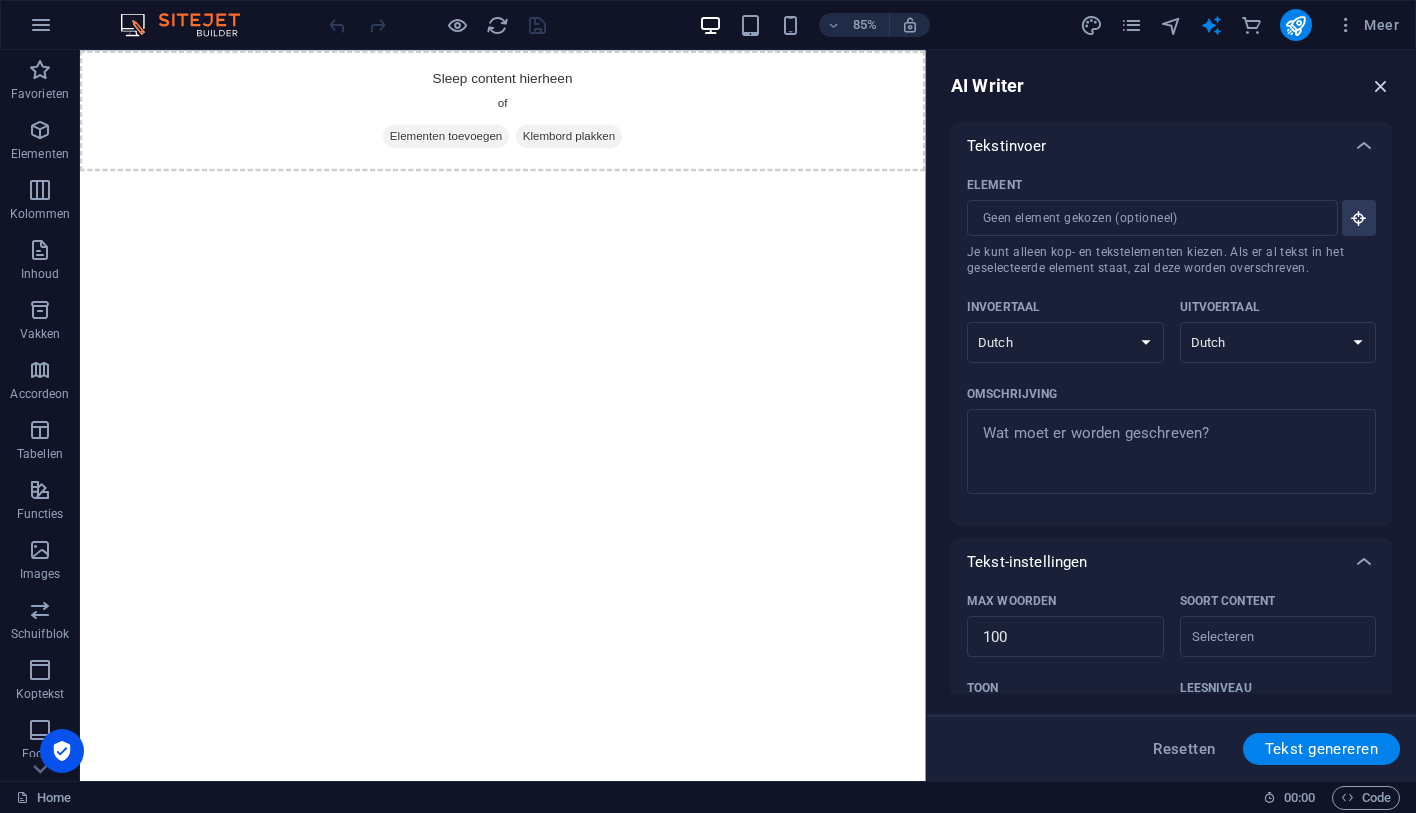 click at bounding box center [1381, 86] 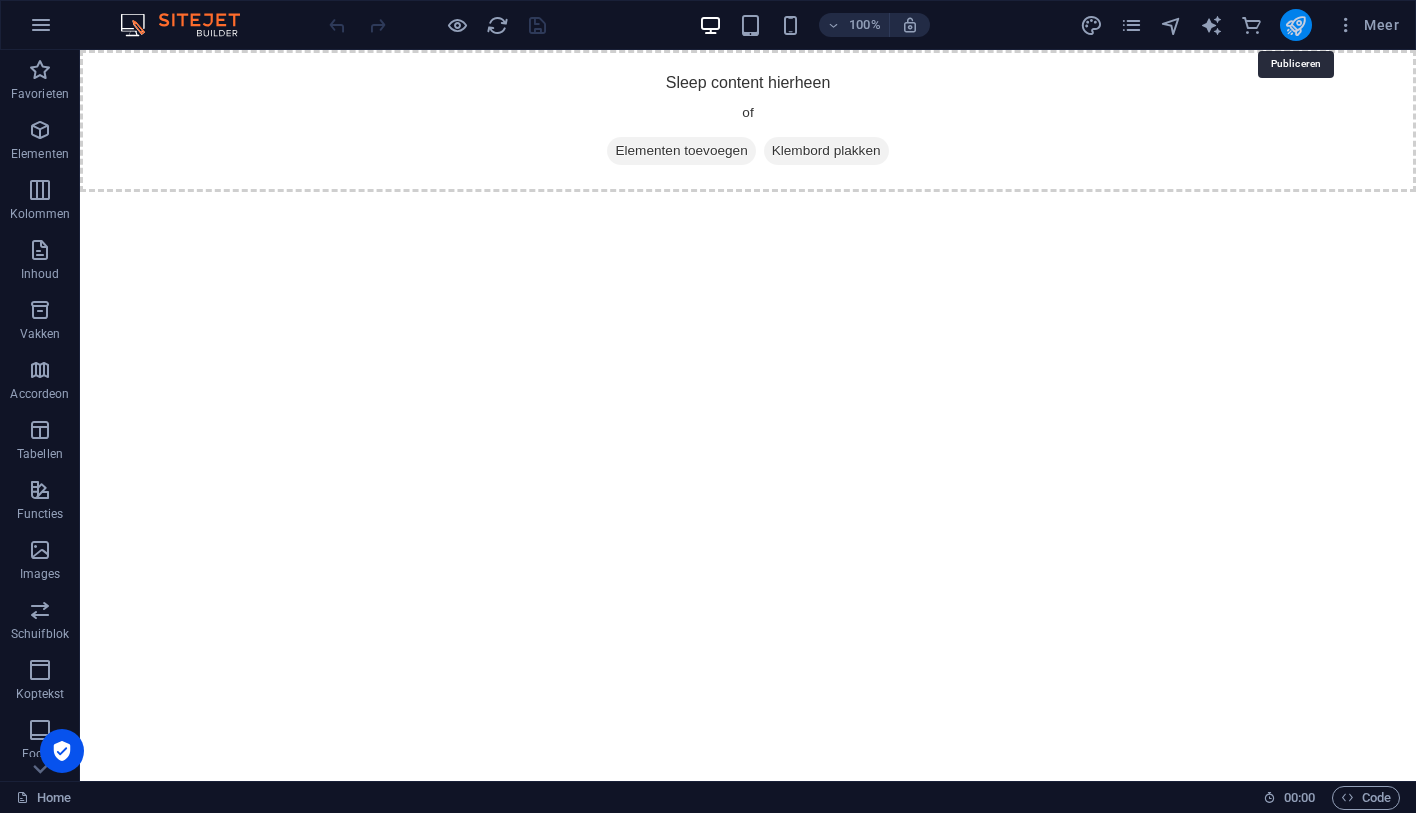 click at bounding box center (1295, 25) 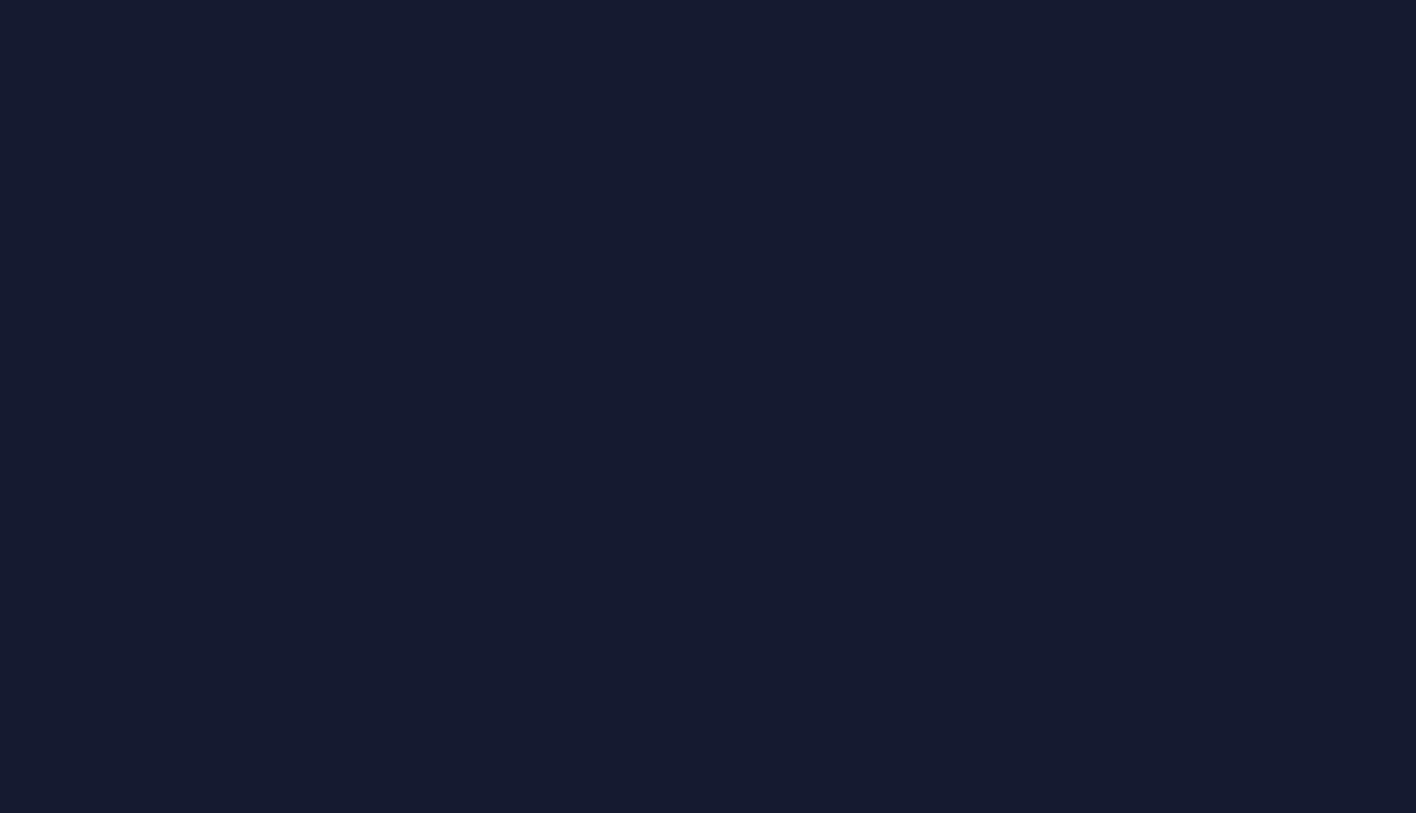 scroll, scrollTop: 0, scrollLeft: 0, axis: both 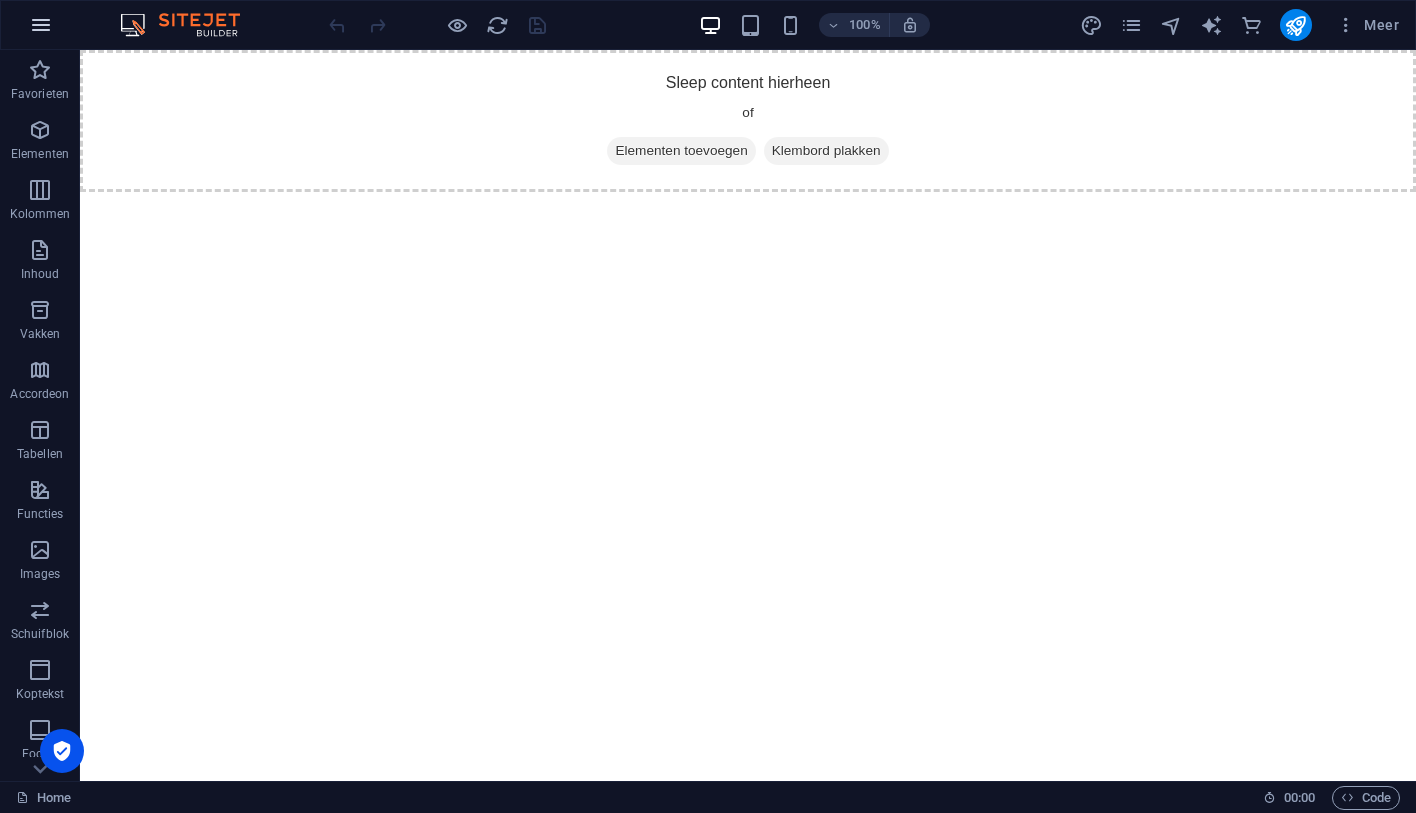 click at bounding box center [41, 25] 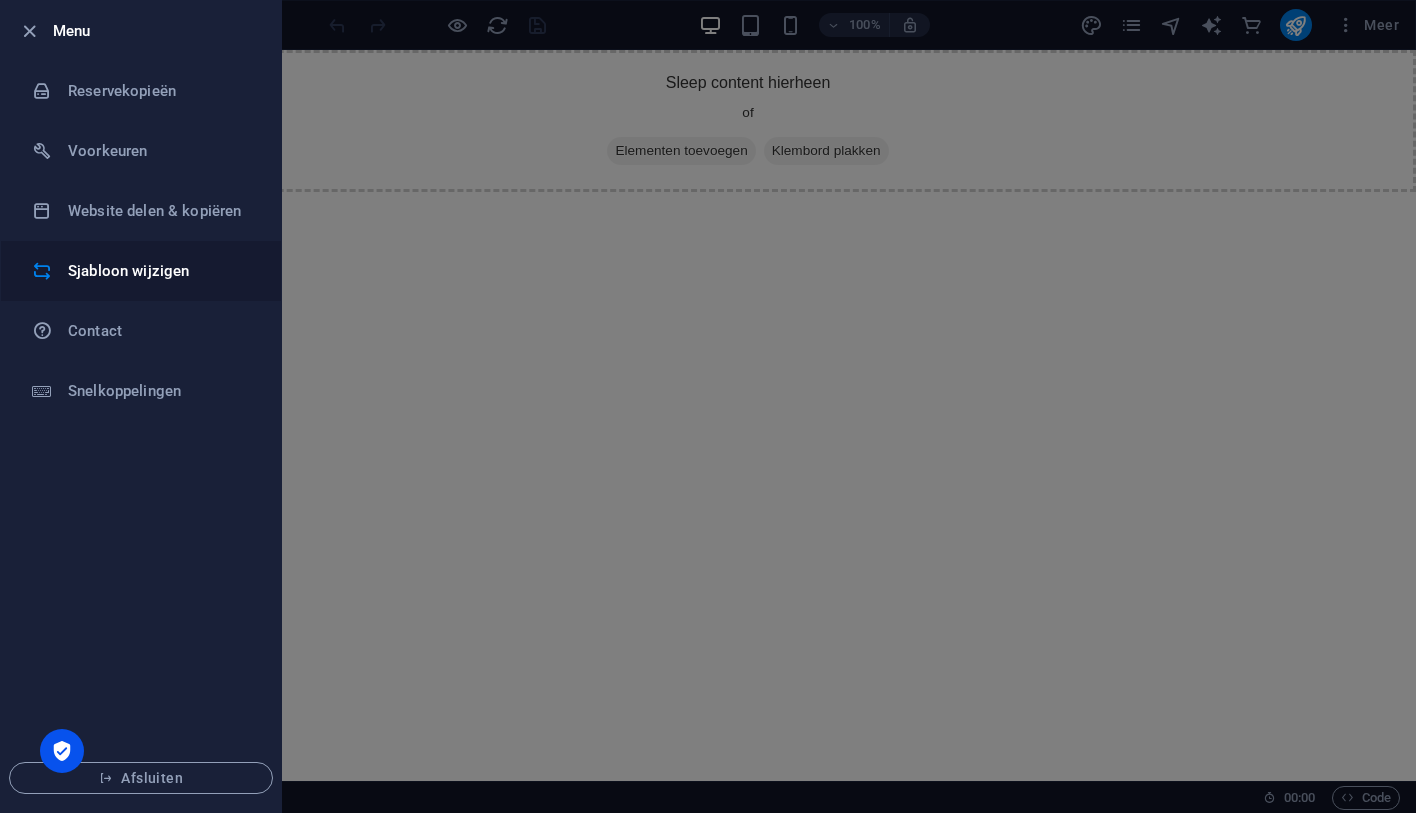 click on "Sjabloon wijzigen" at bounding box center [141, 271] 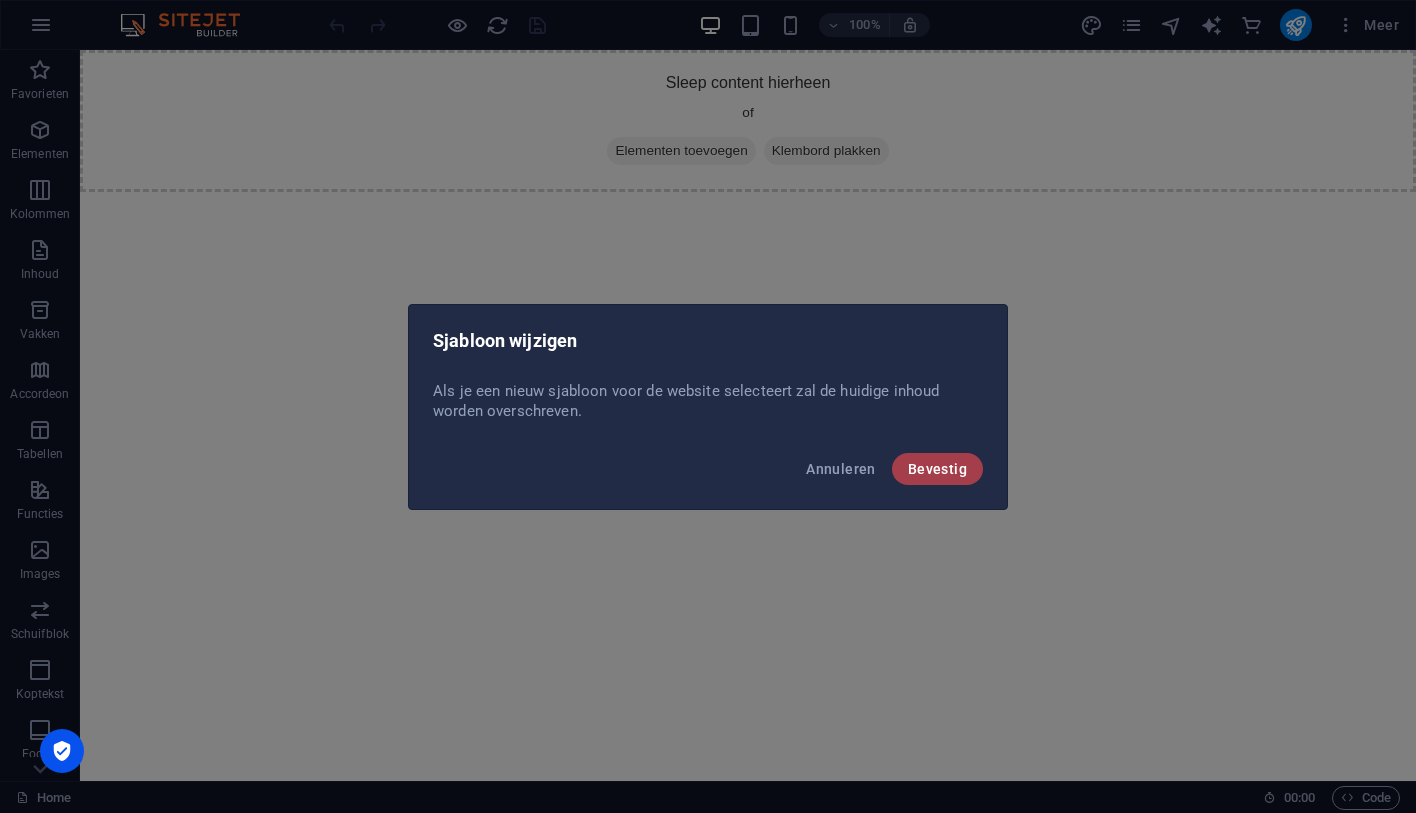 click on "Bevestig" at bounding box center [937, 469] 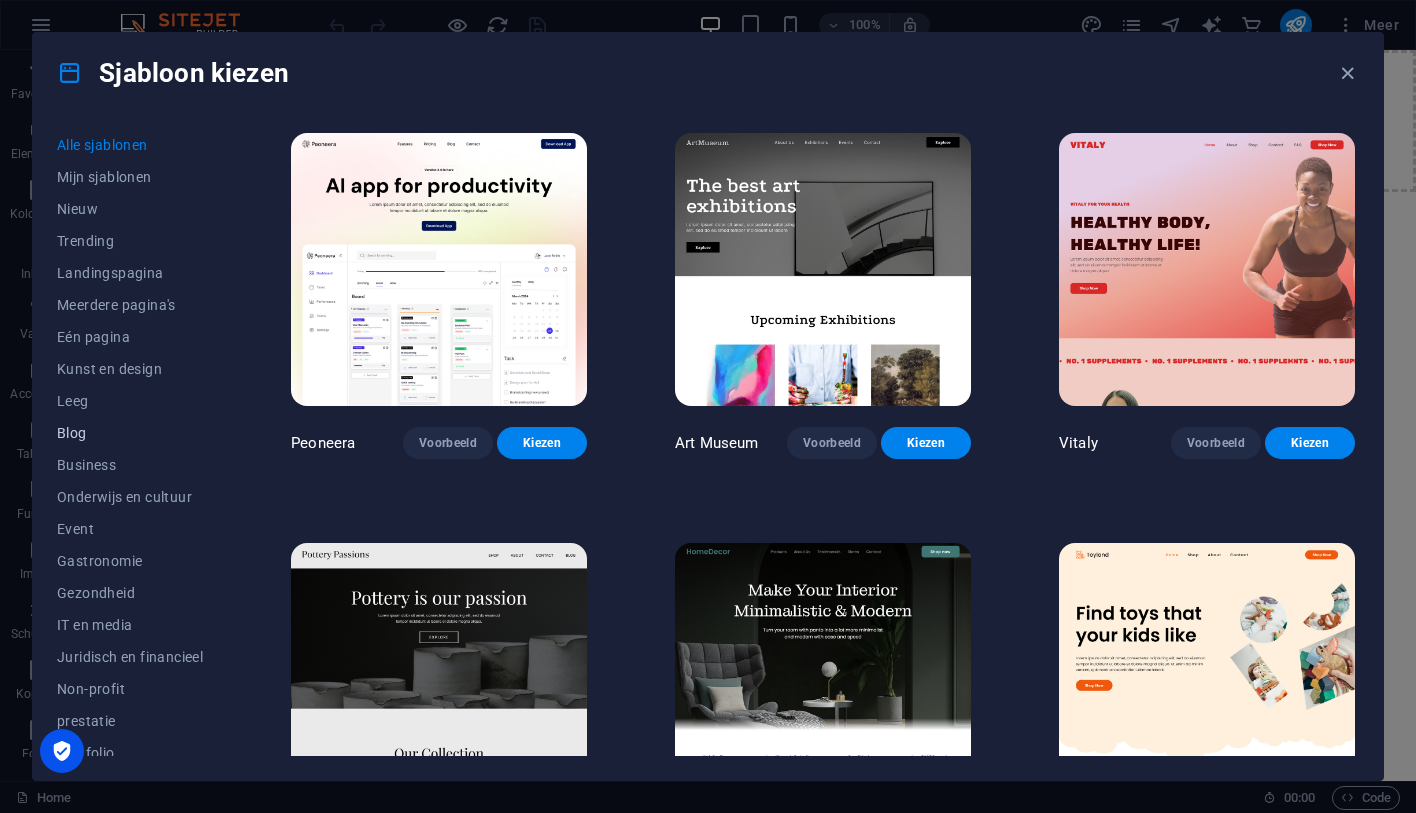 click on "Blog" at bounding box center (130, 433) 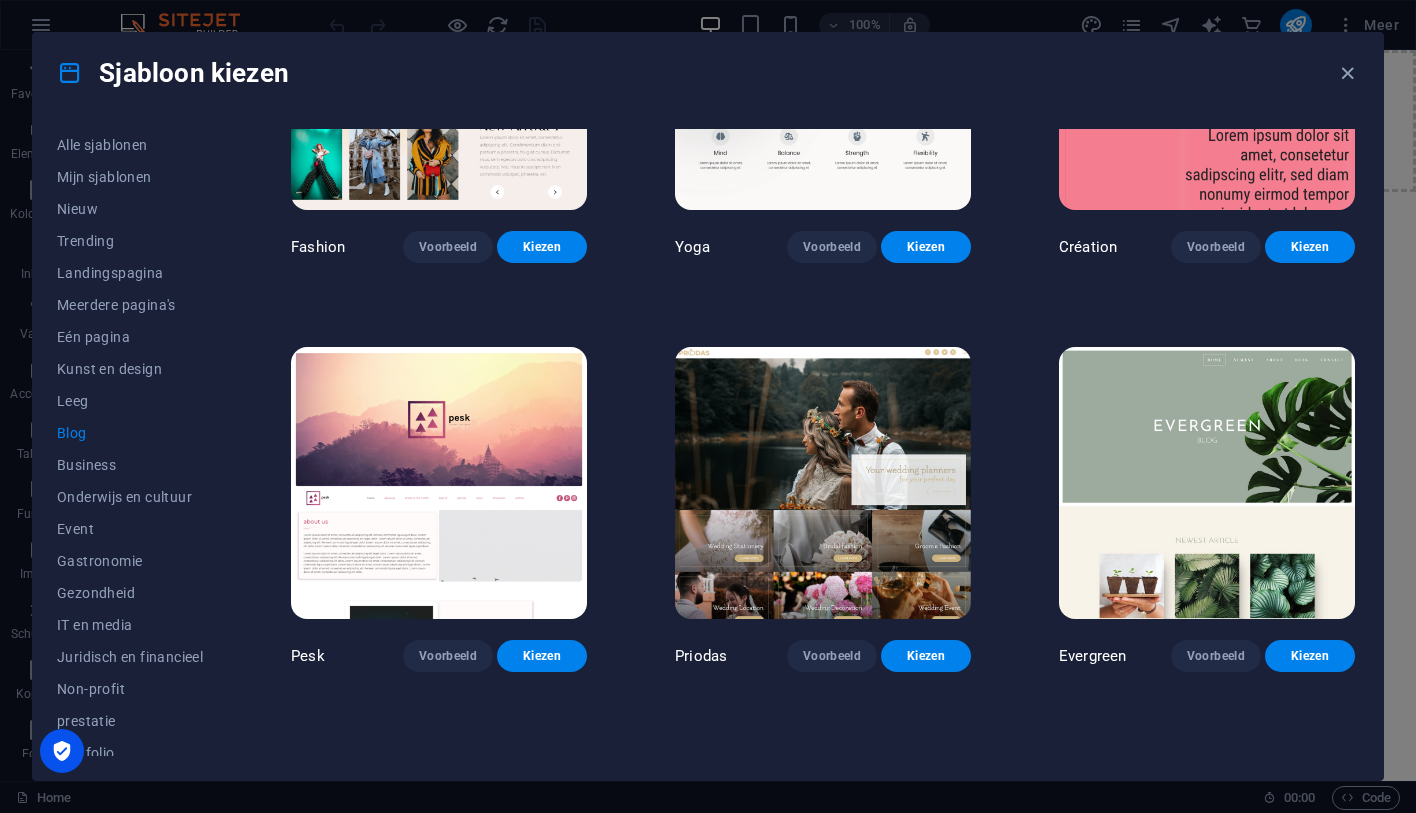 scroll, scrollTop: 2560, scrollLeft: 0, axis: vertical 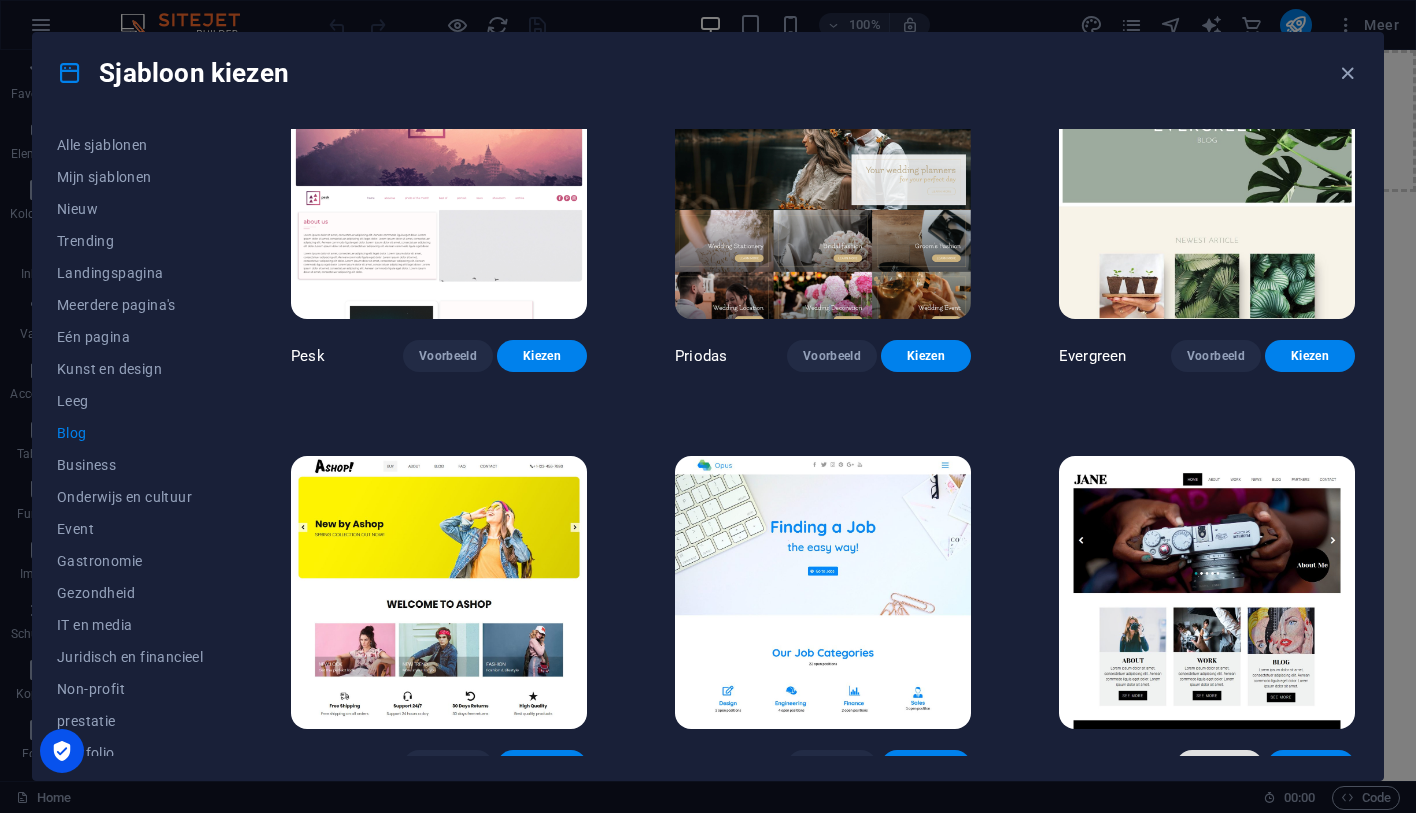 click on "Voorbeeld" at bounding box center (1220, 766) 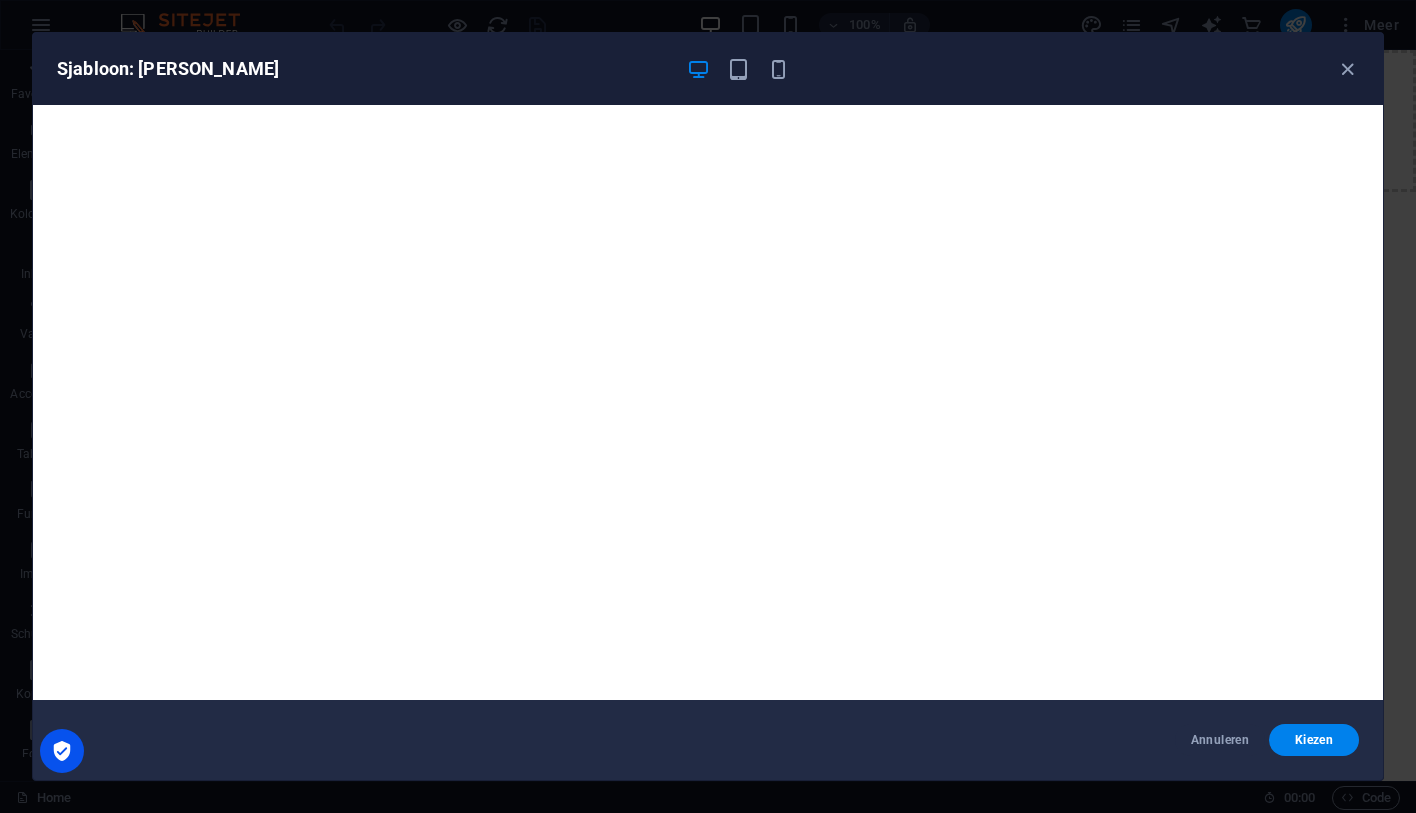 scroll, scrollTop: 5, scrollLeft: 0, axis: vertical 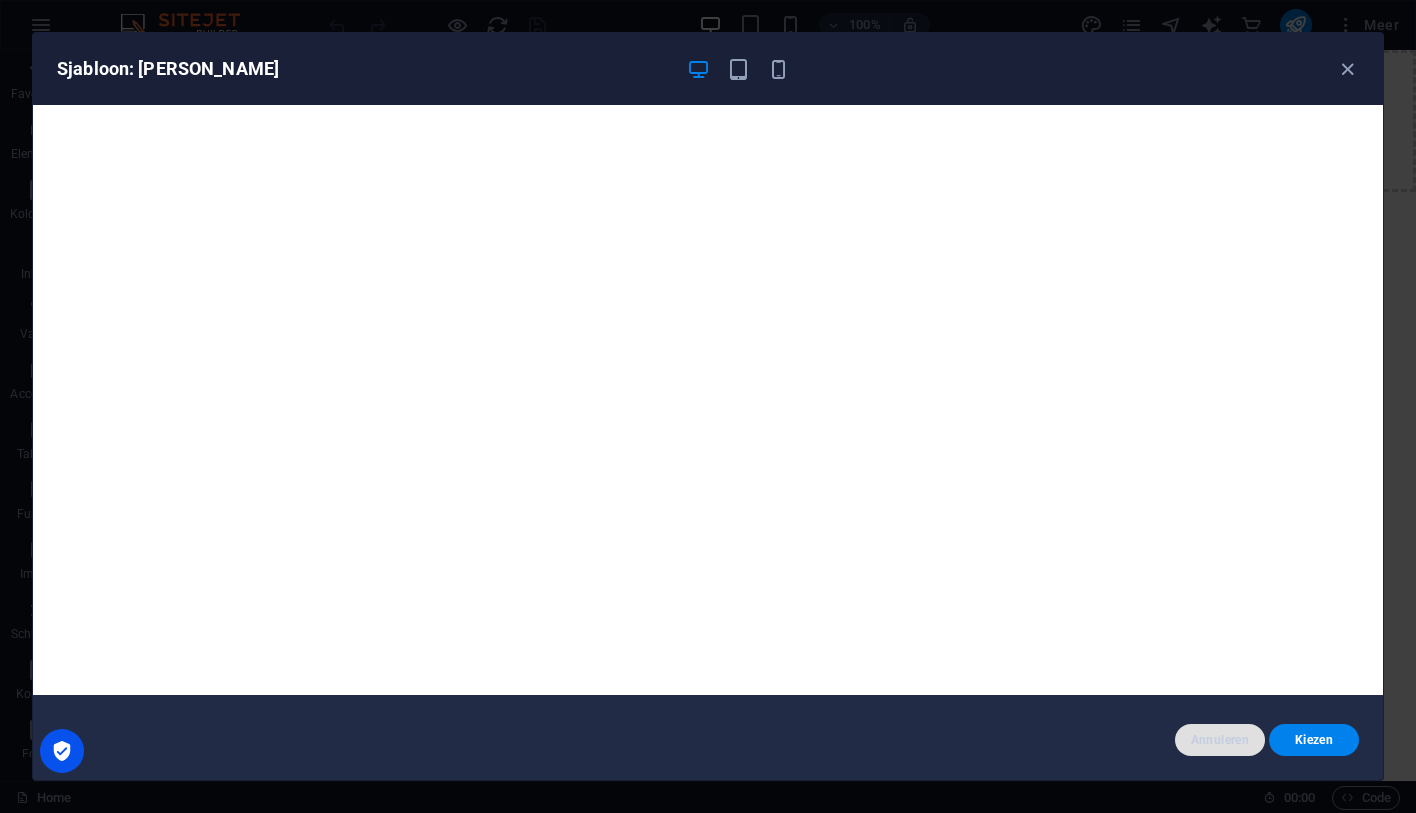 click on "Annuleren" at bounding box center [1220, 740] 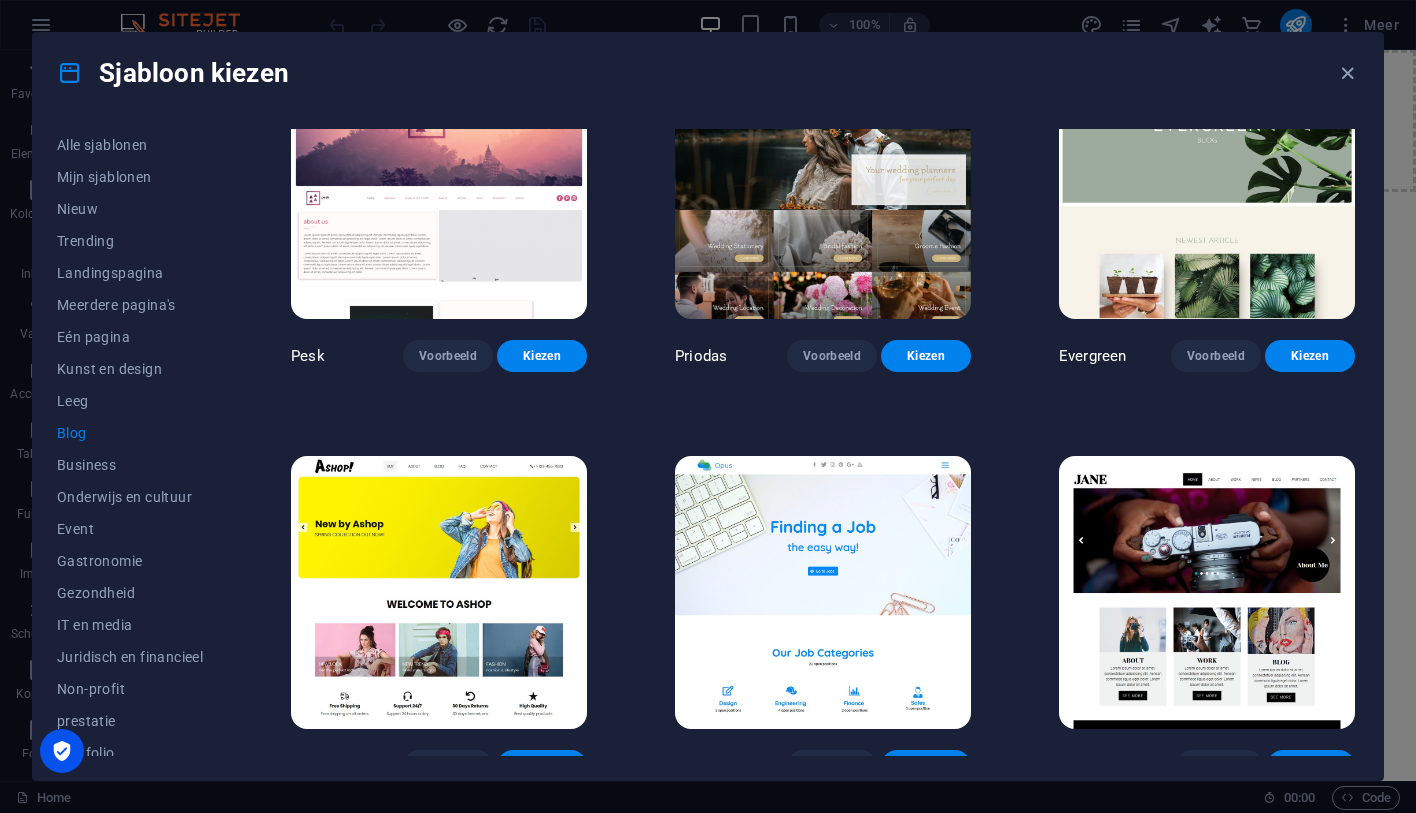click on "Blog" at bounding box center [130, 433] 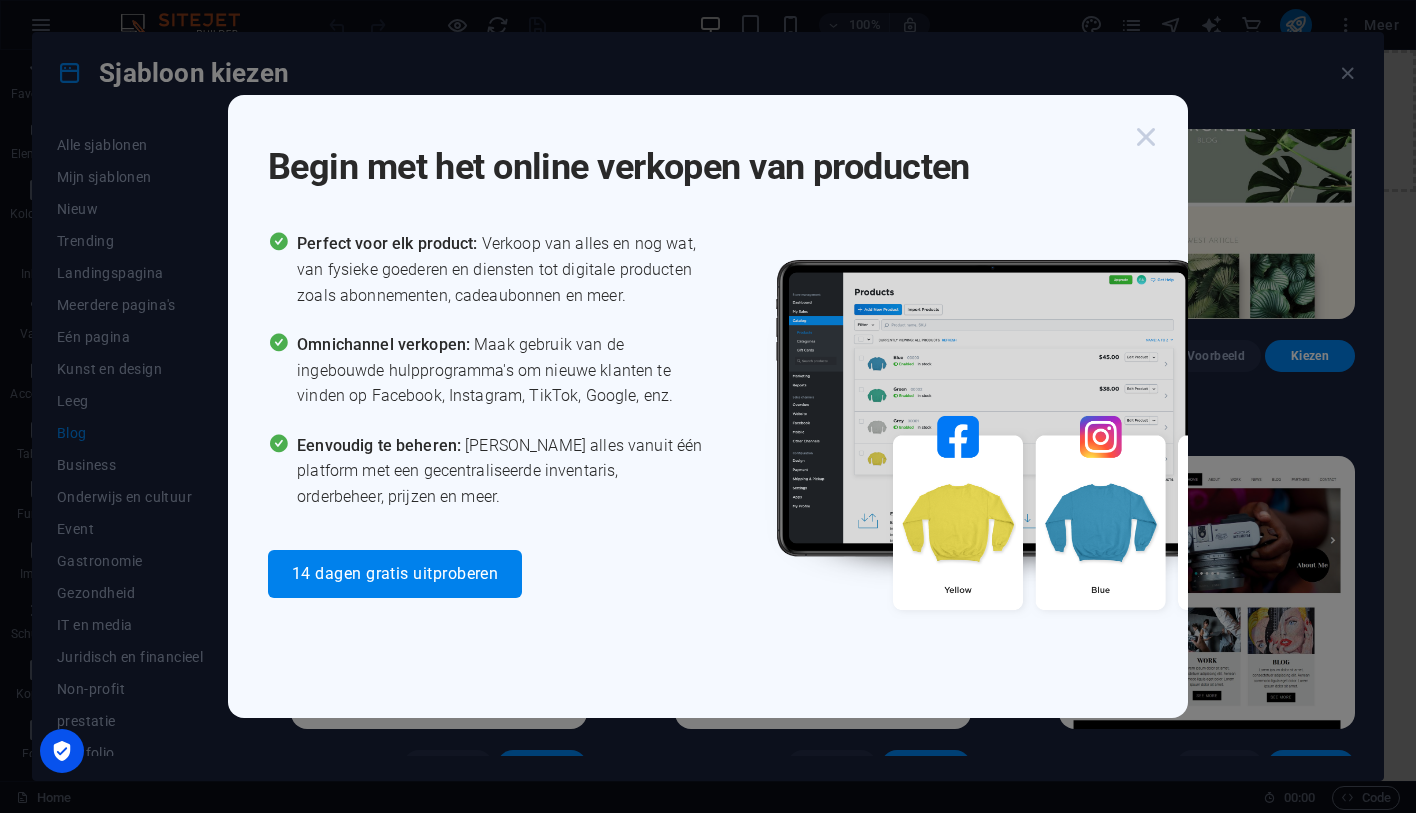 click at bounding box center (1146, 137) 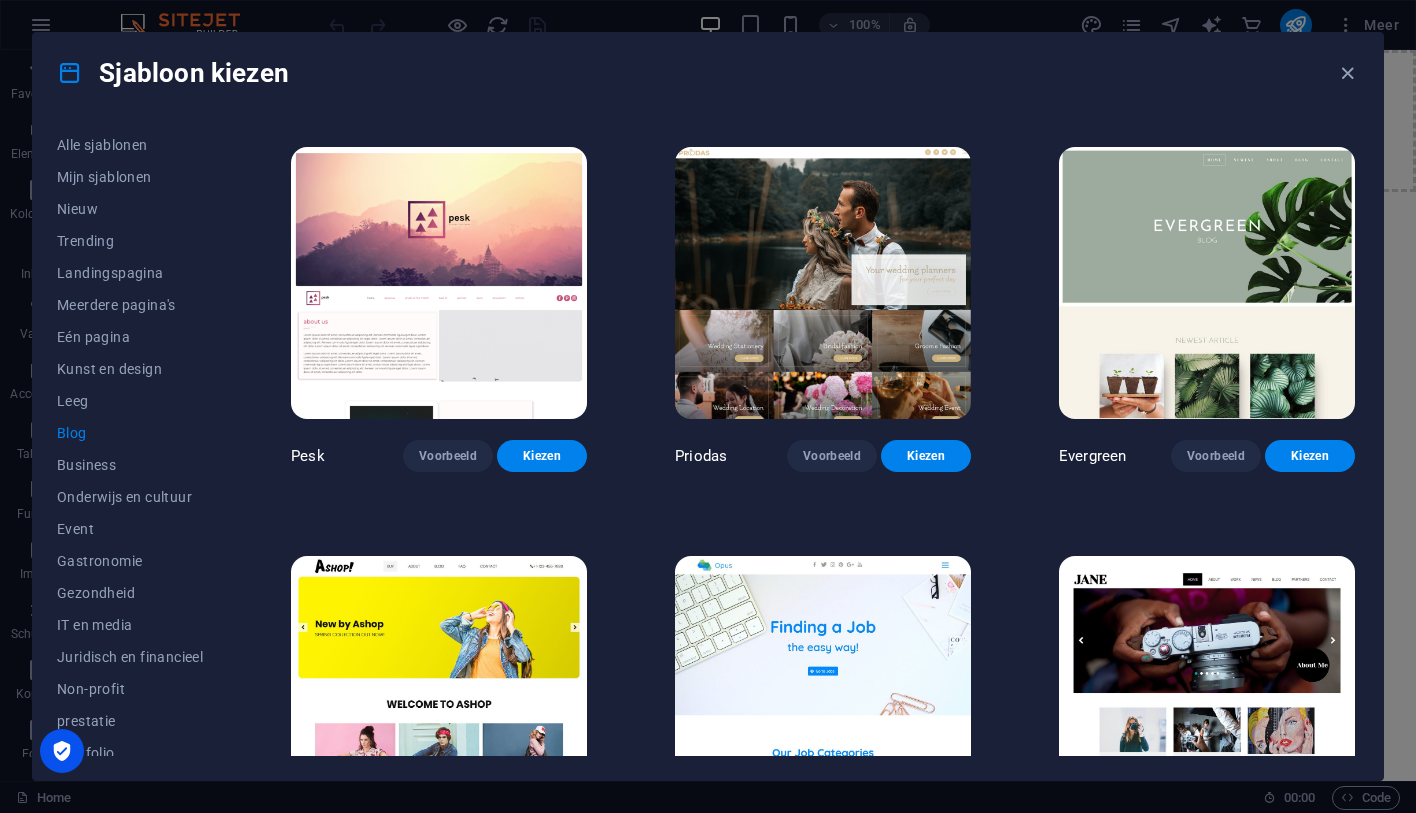 scroll, scrollTop: 2360, scrollLeft: 0, axis: vertical 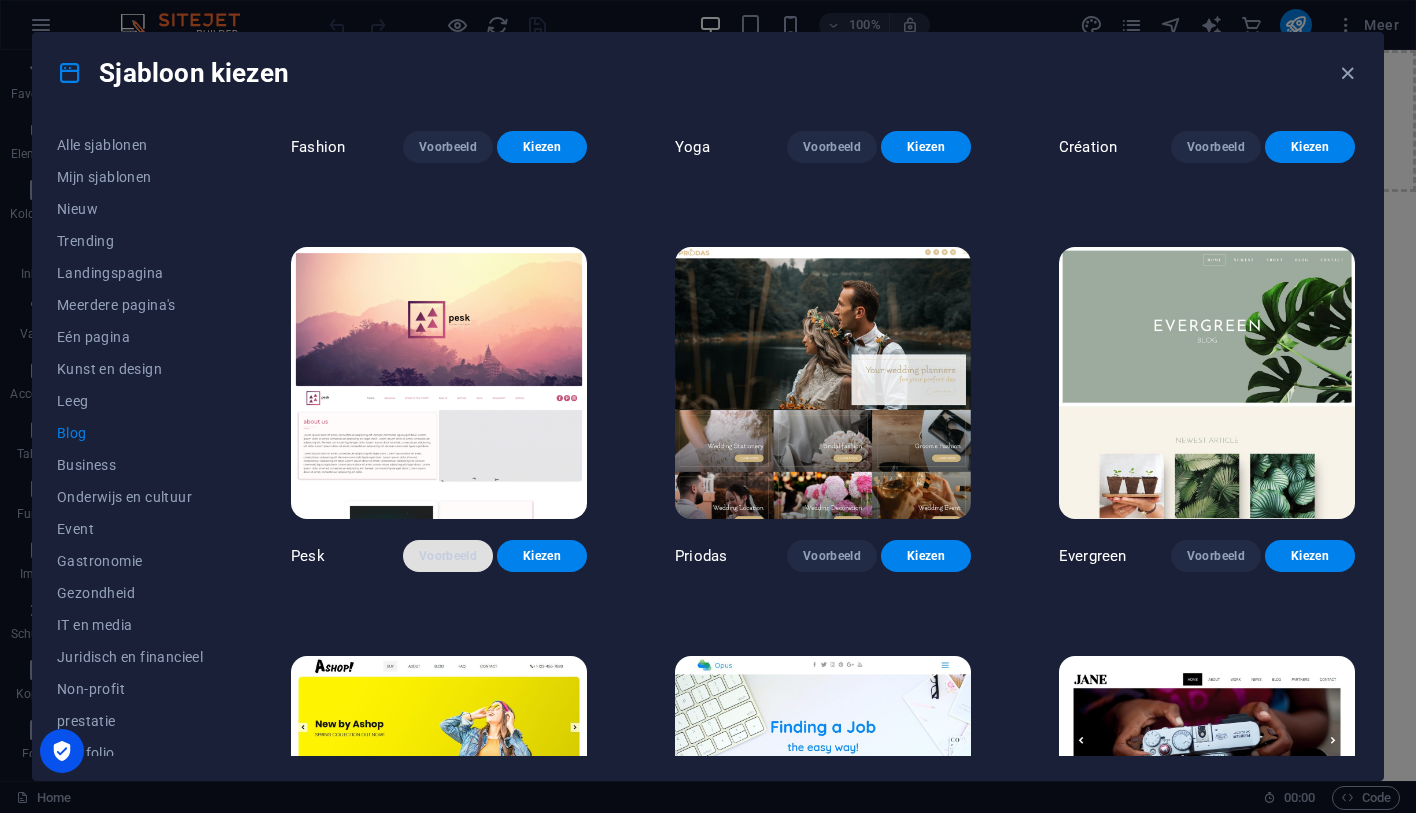 click on "Voorbeeld" at bounding box center (448, 556) 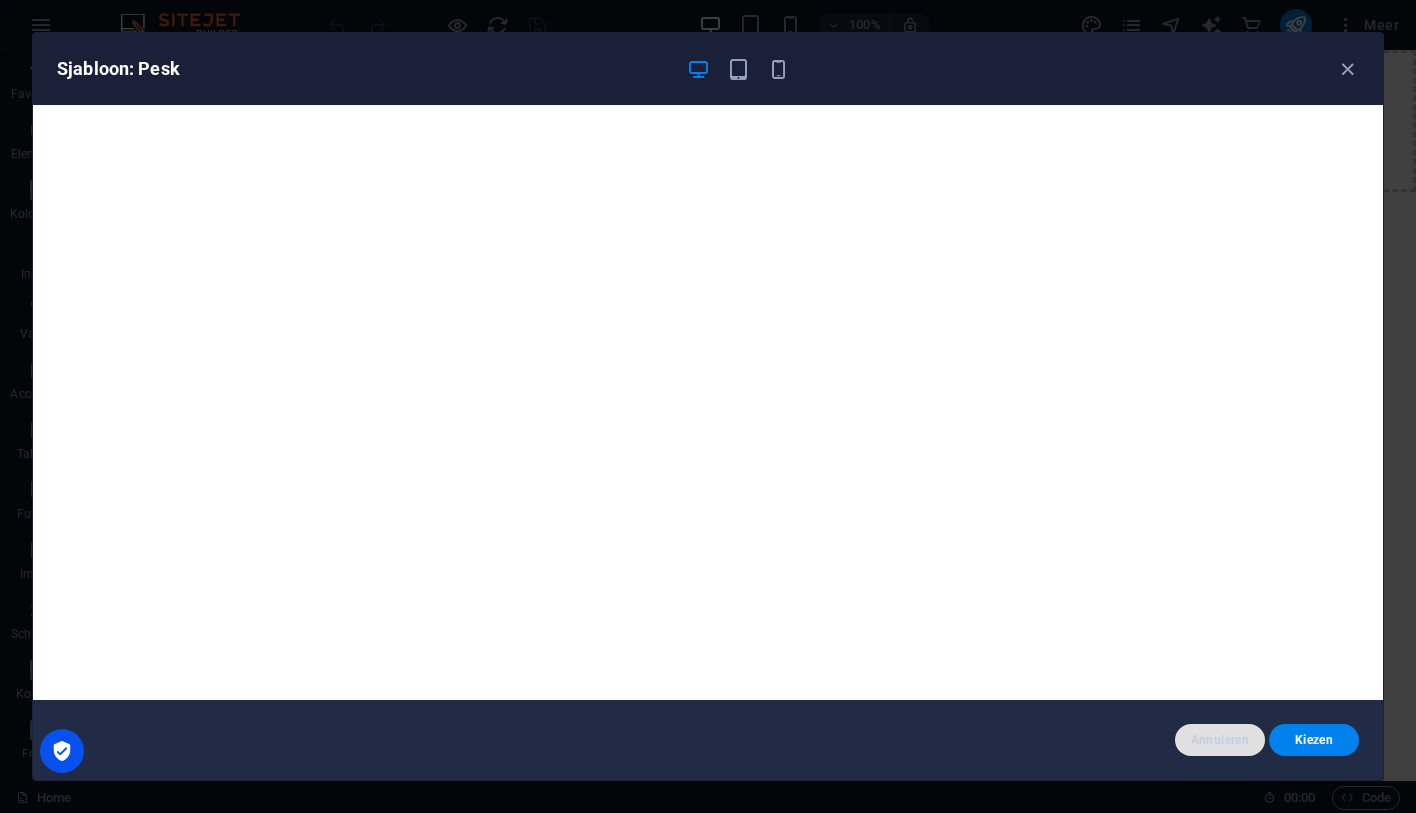 click on "Annuleren" at bounding box center (1220, 740) 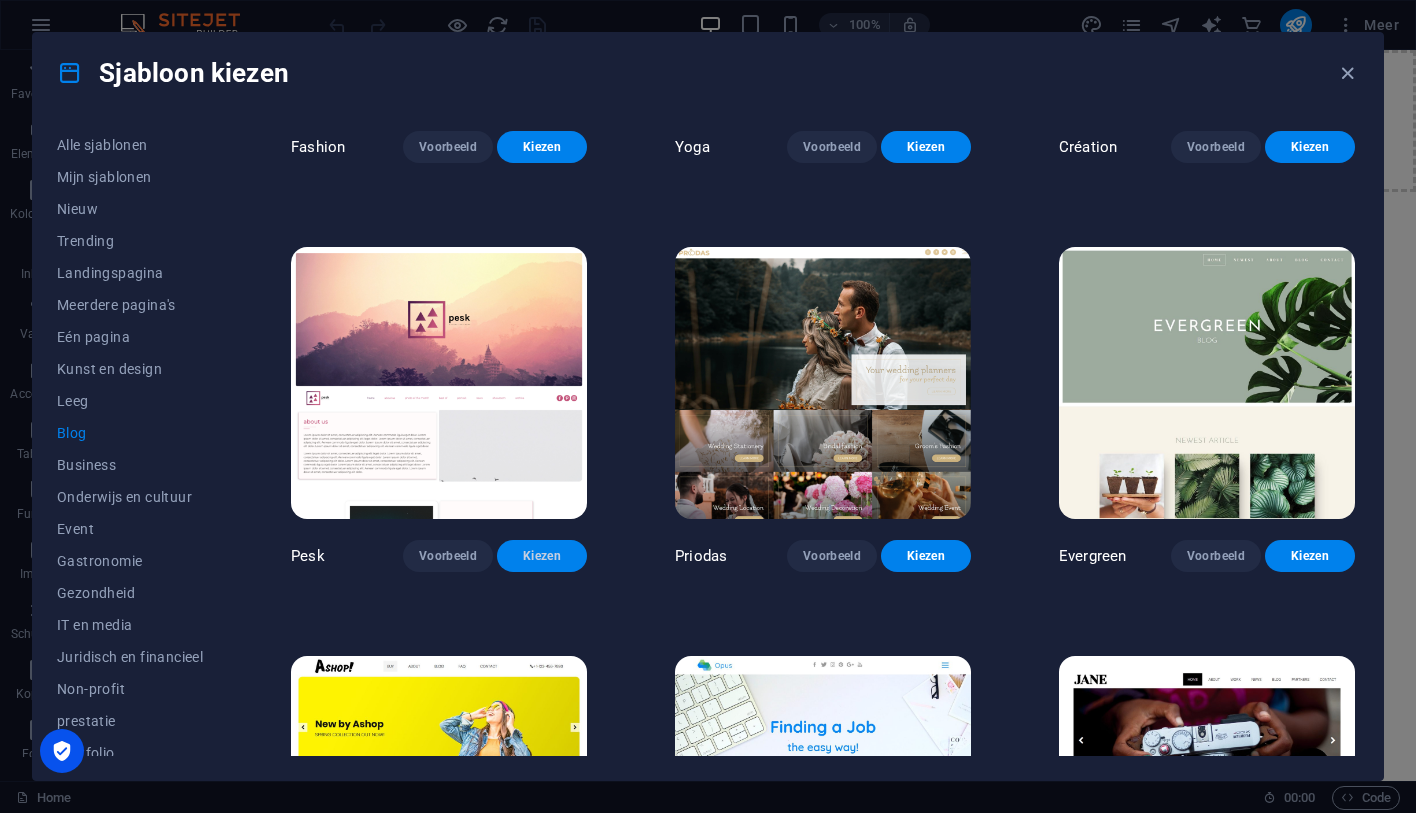 click on "Kiezen" at bounding box center (542, 556) 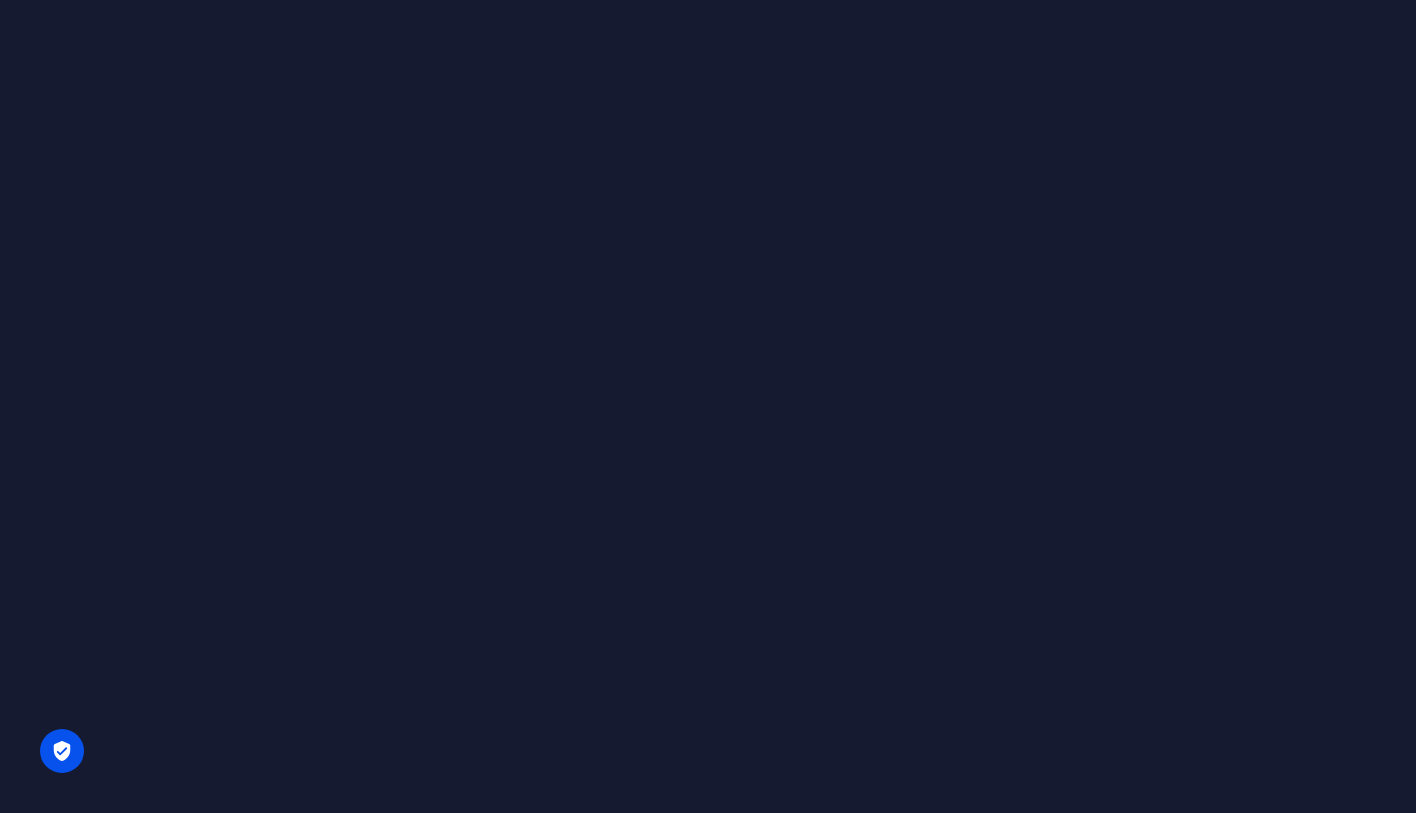 scroll, scrollTop: 0, scrollLeft: 0, axis: both 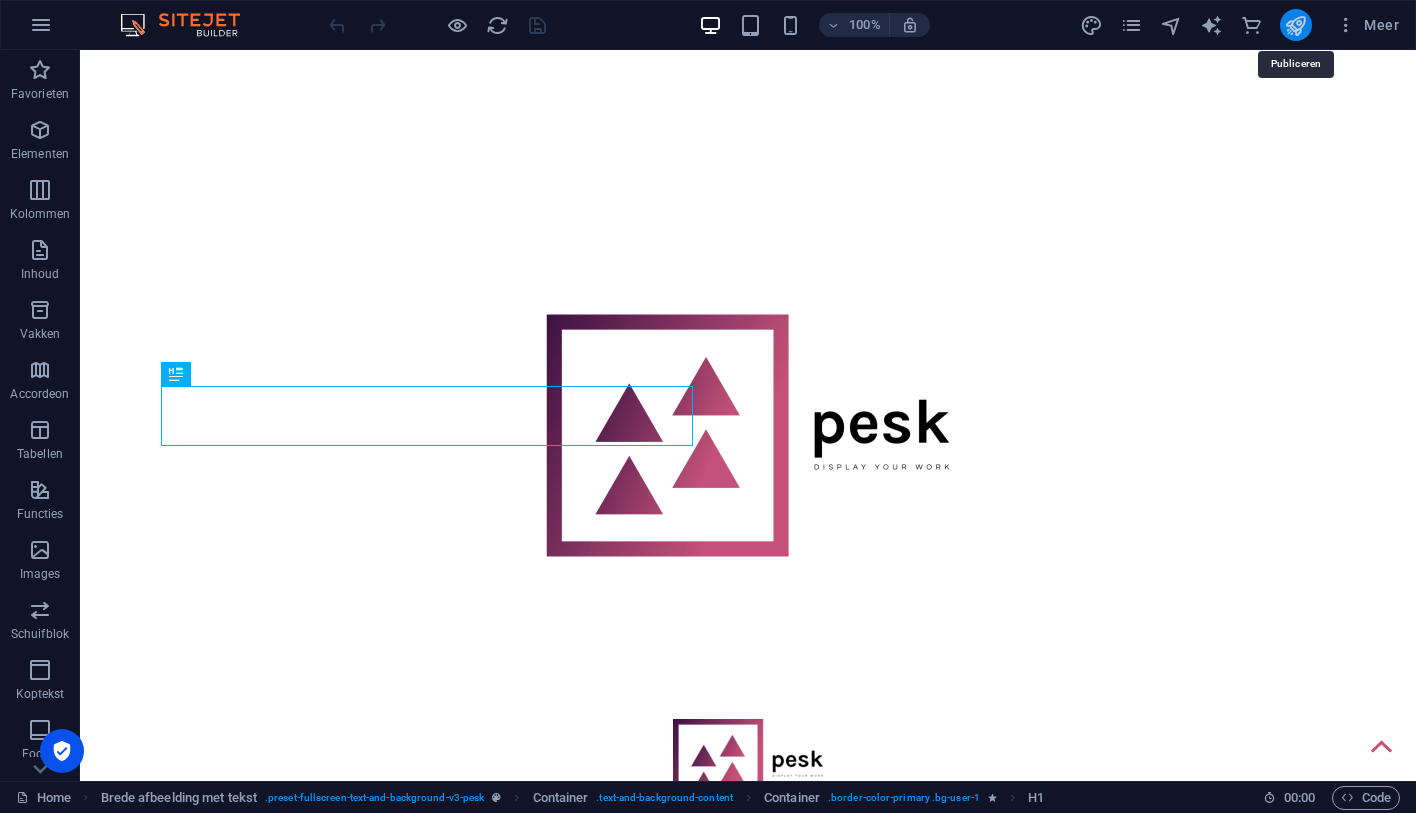 click at bounding box center [1295, 25] 